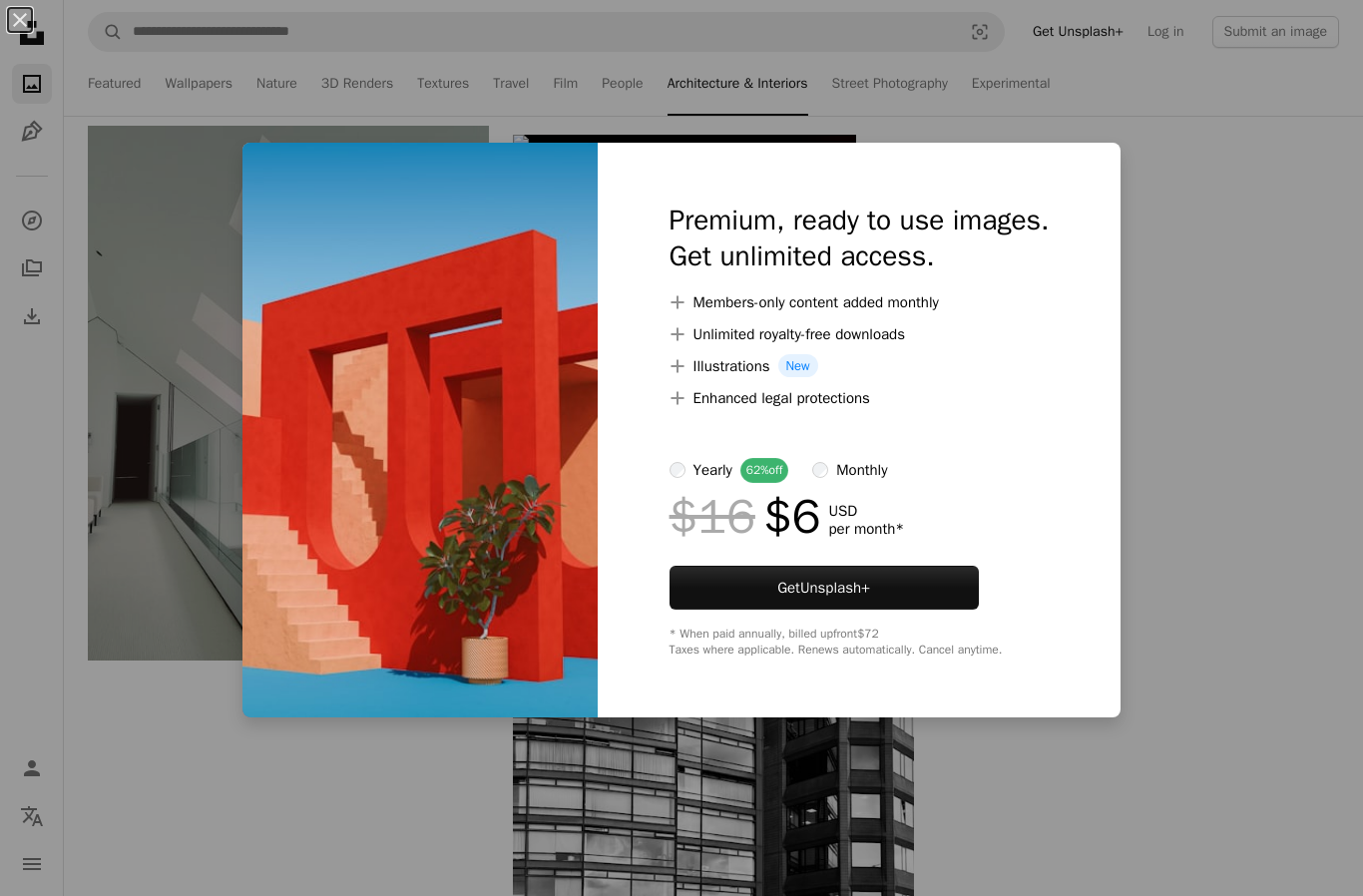 scroll, scrollTop: 118632, scrollLeft: 0, axis: vertical 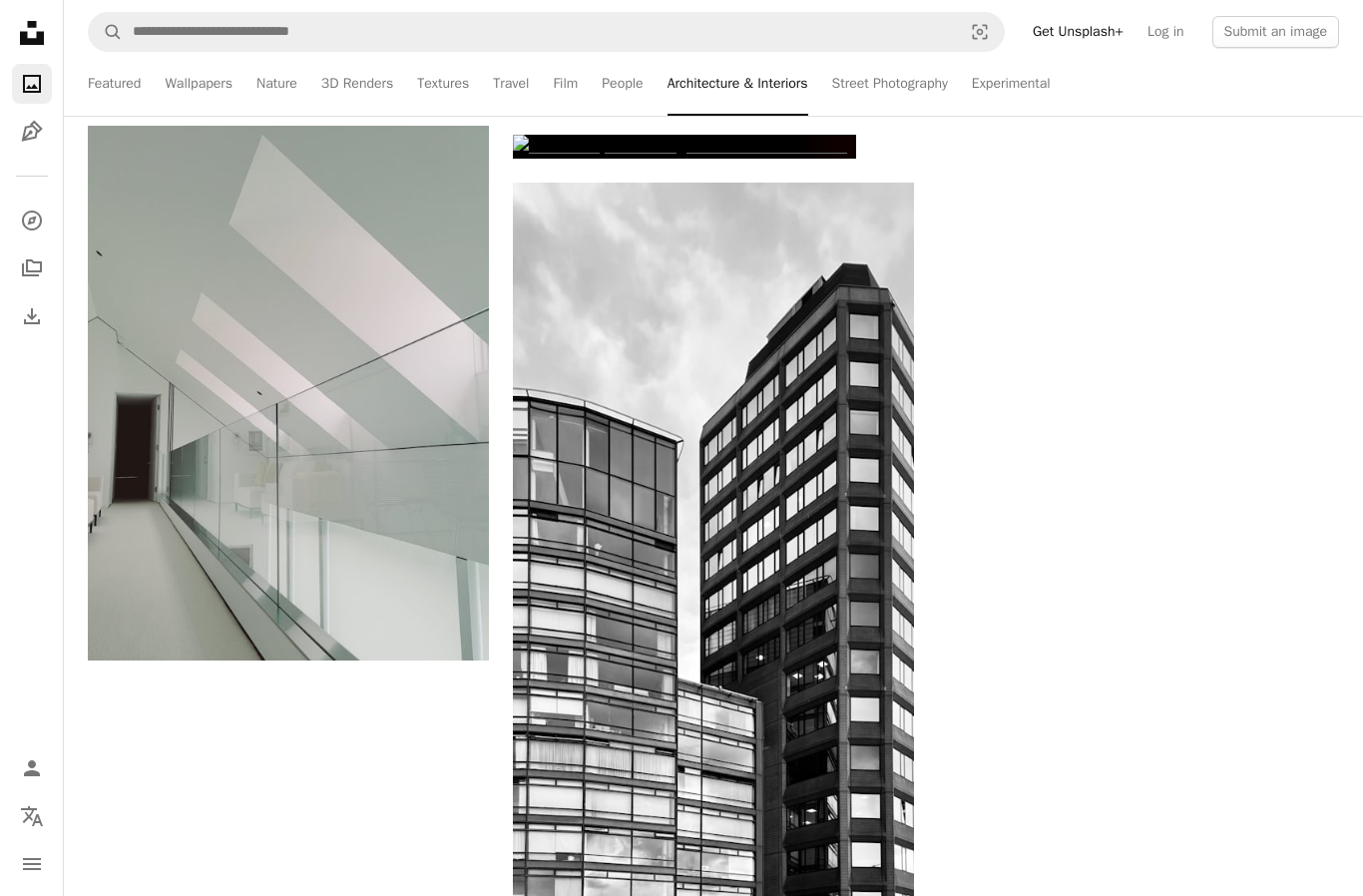 click at bounding box center [1138, -5233] 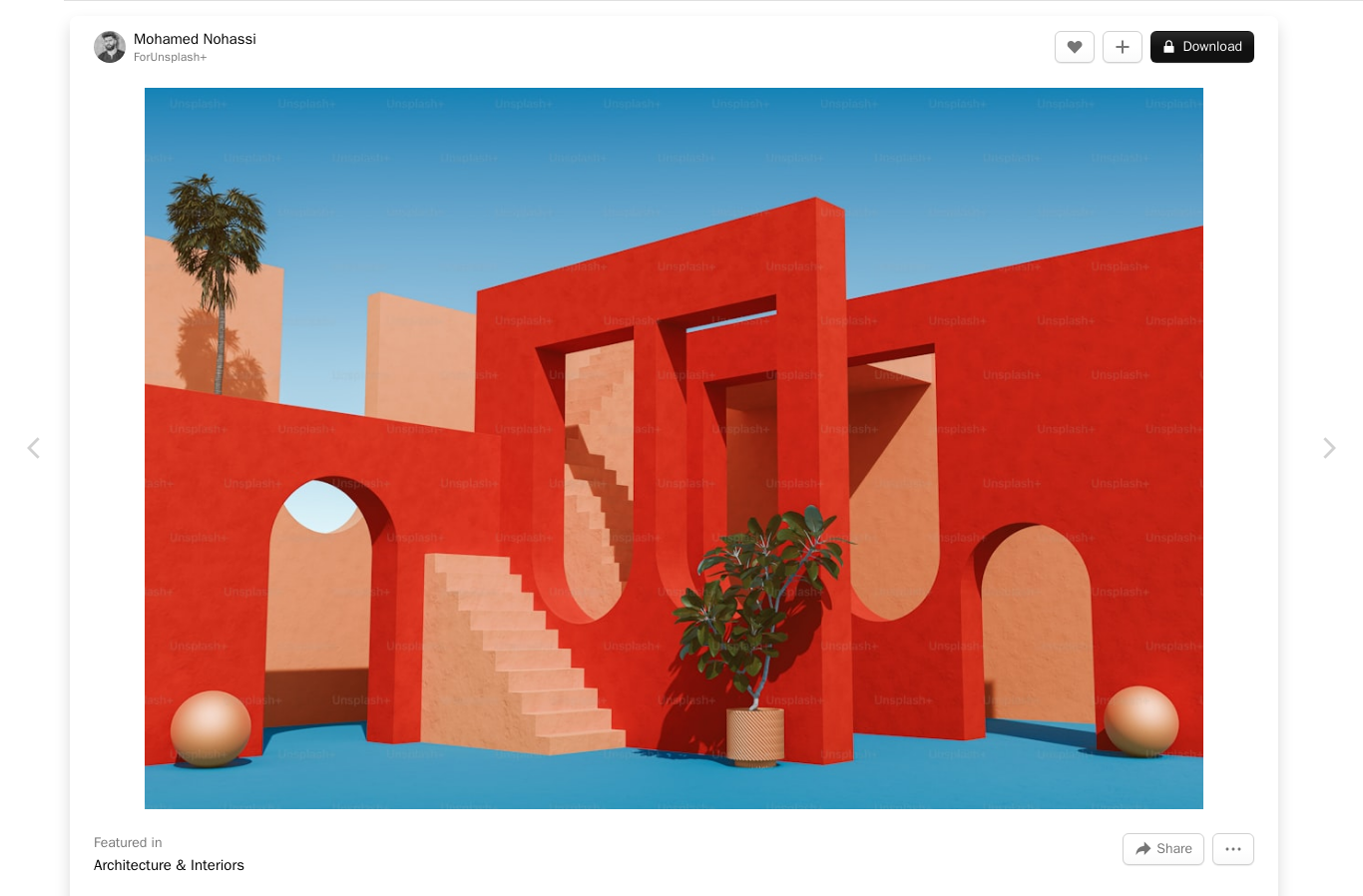 click at bounding box center [674, 448] 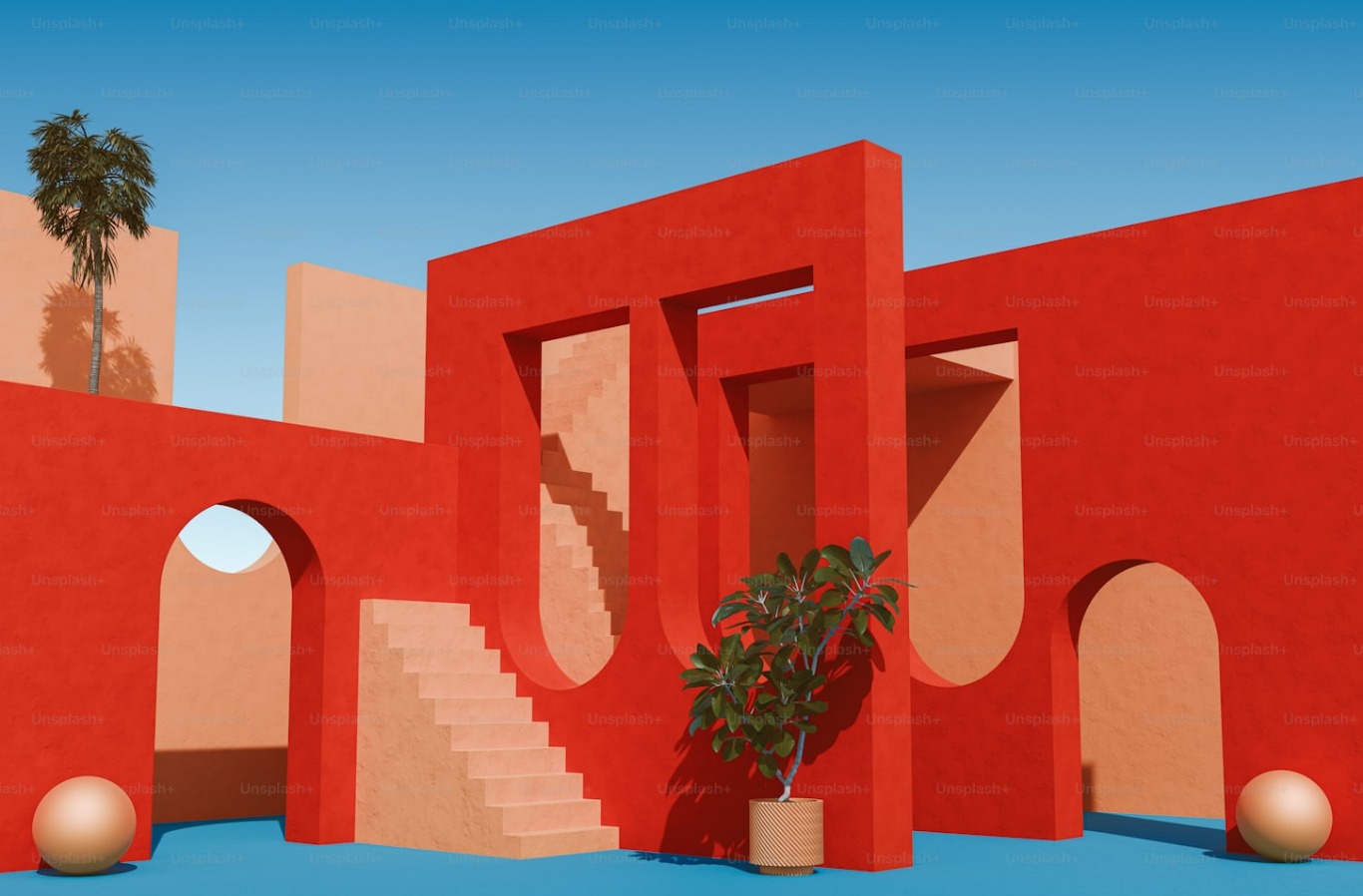 scroll, scrollTop: 118705, scrollLeft: 0, axis: vertical 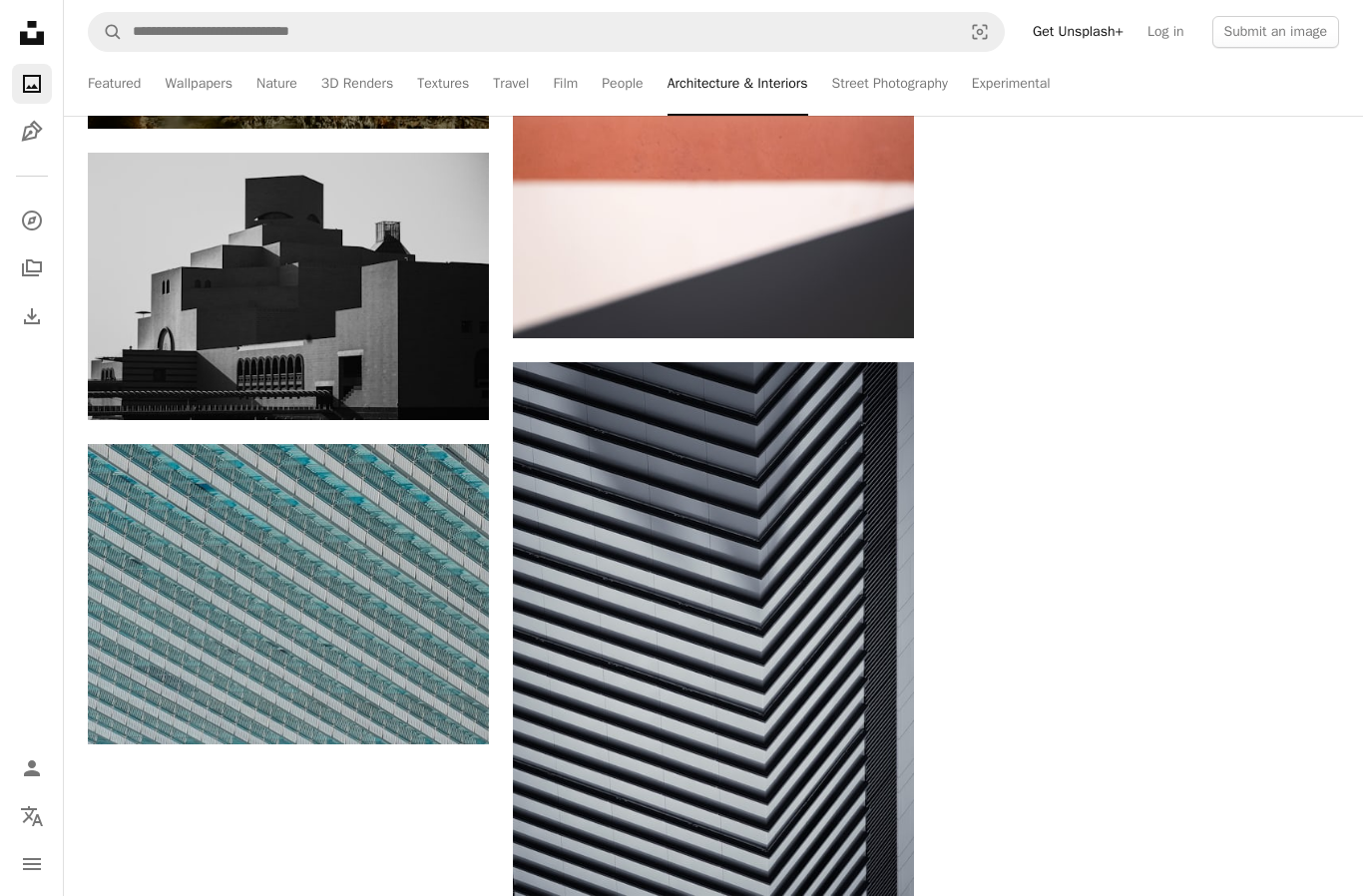 click on "Arrow pointing down" 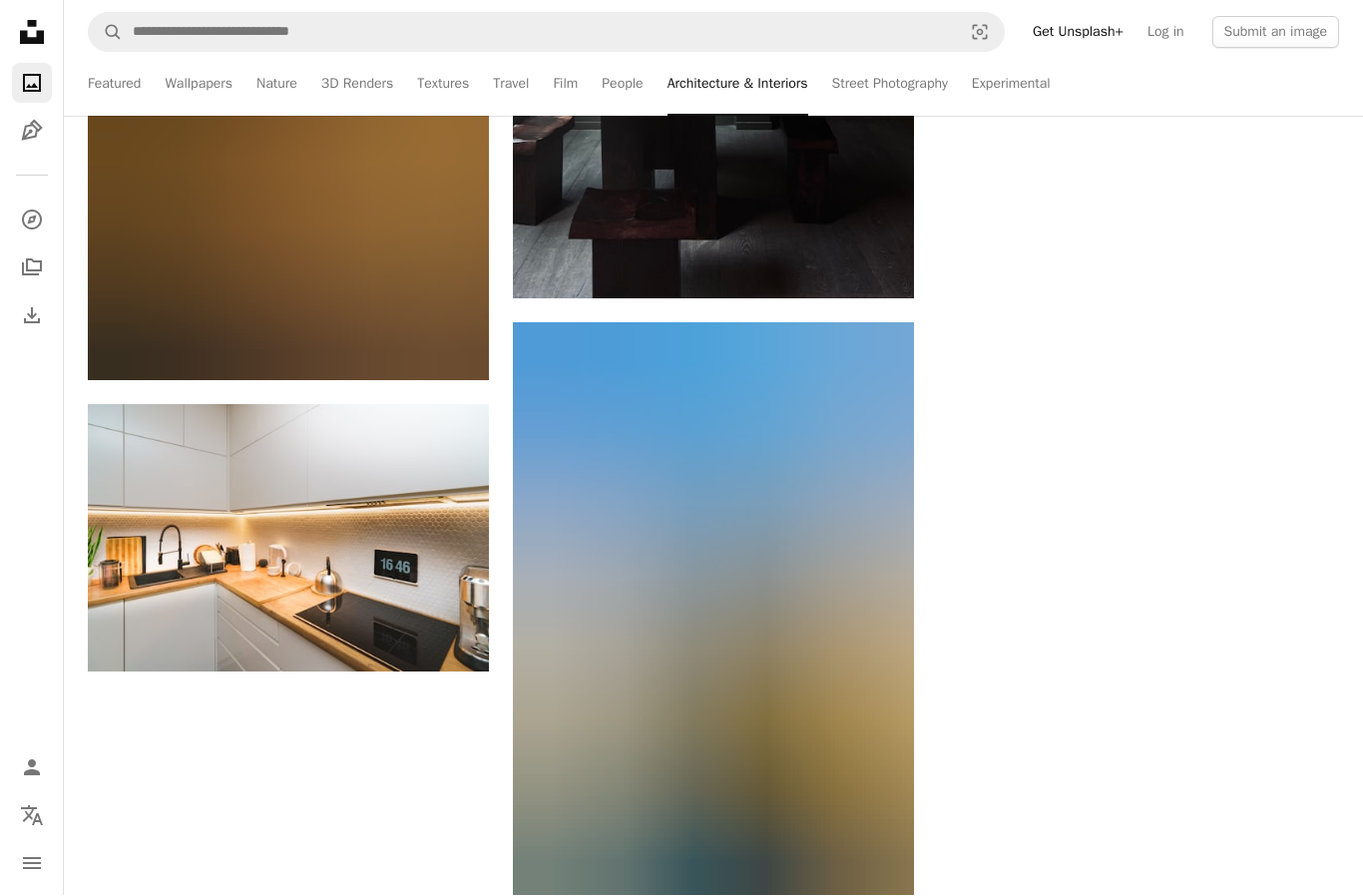 scroll, scrollTop: 173789, scrollLeft: 0, axis: vertical 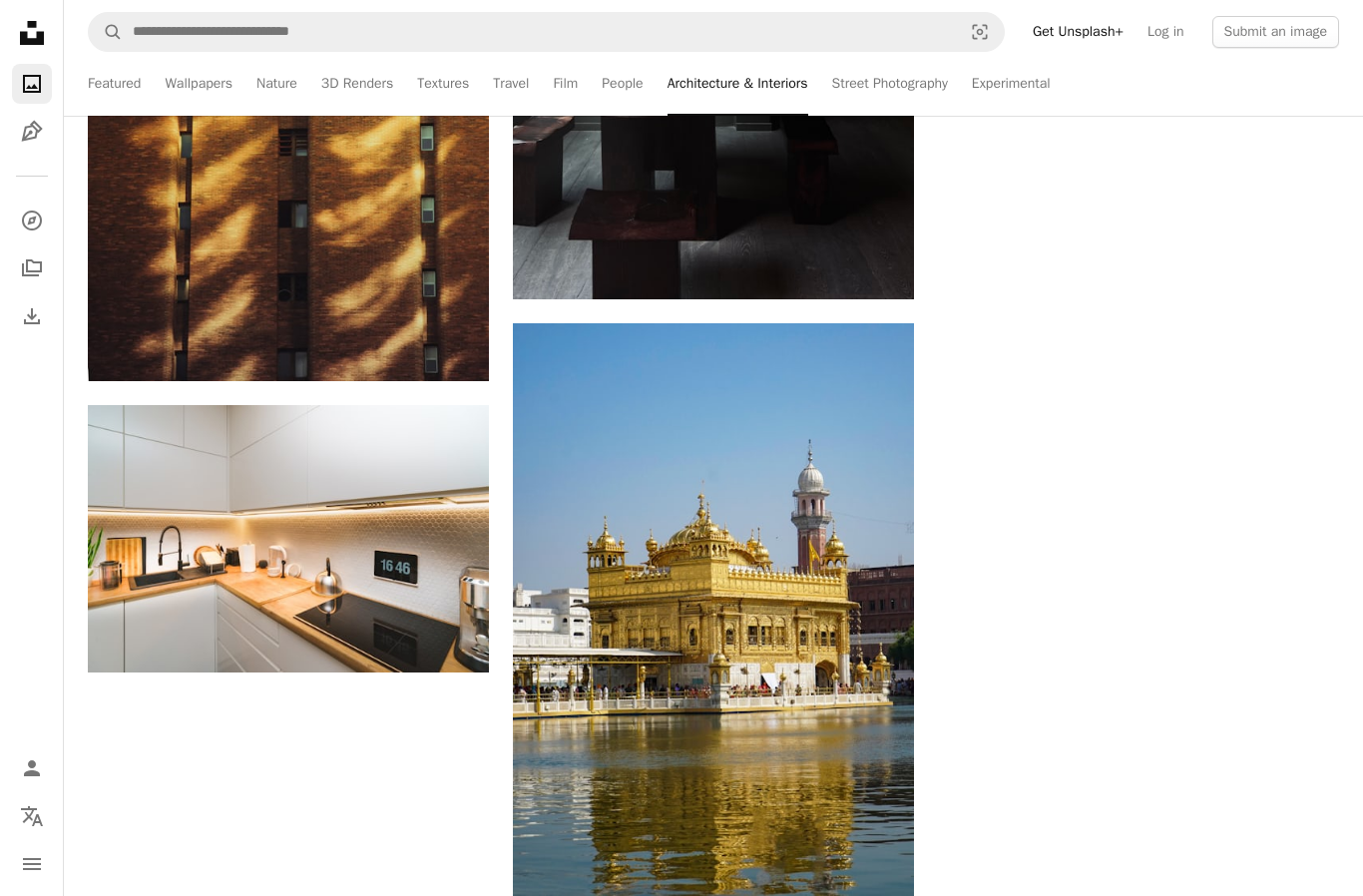 click on "Arrow pointing down" at bounding box center (449, -3052) 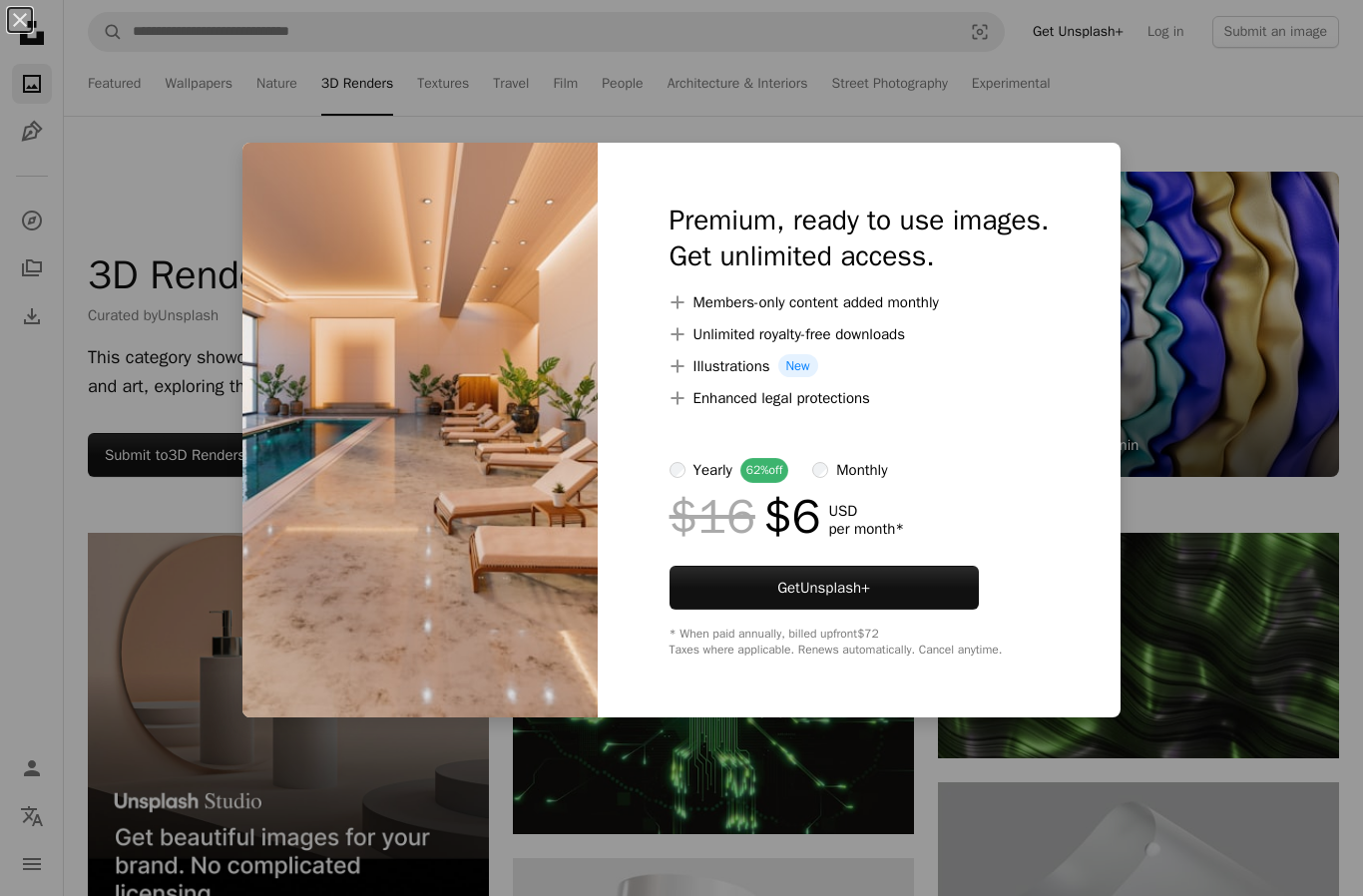 scroll, scrollTop: 15174, scrollLeft: 0, axis: vertical 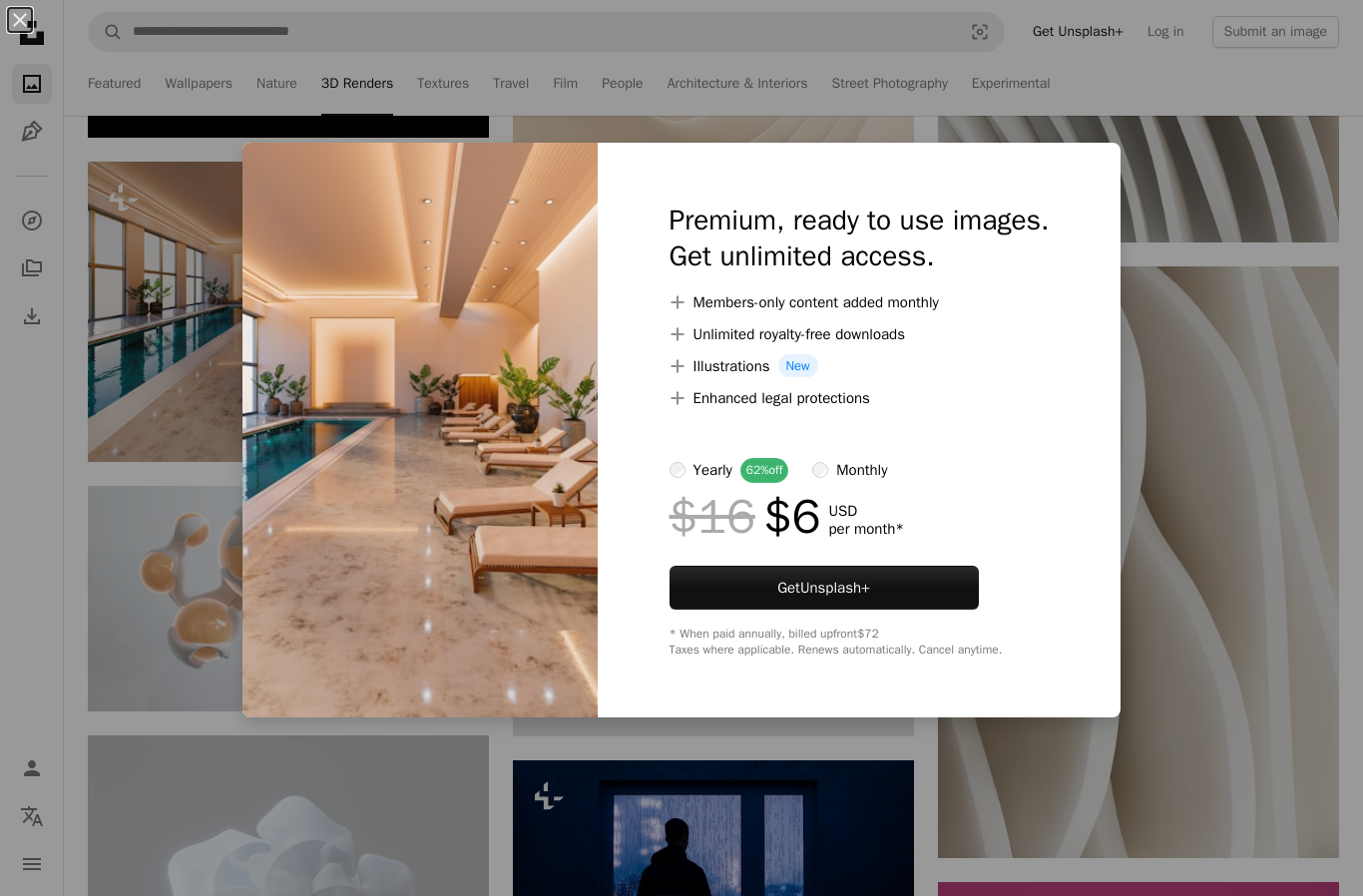 click on "An X shape Premium, ready to use images. Get unlimited access. A plus sign Members-only content added monthly A plus sign Unlimited royalty-free downloads A plus sign Illustrations  New A plus sign Enhanced legal protections yearly 62%  off monthly $16   $6 USD per month * Get  Unsplash+ * When paid annually, billed upfront  $72 Taxes where applicable. Renews automatically. Cancel anytime." at bounding box center [682, 448] 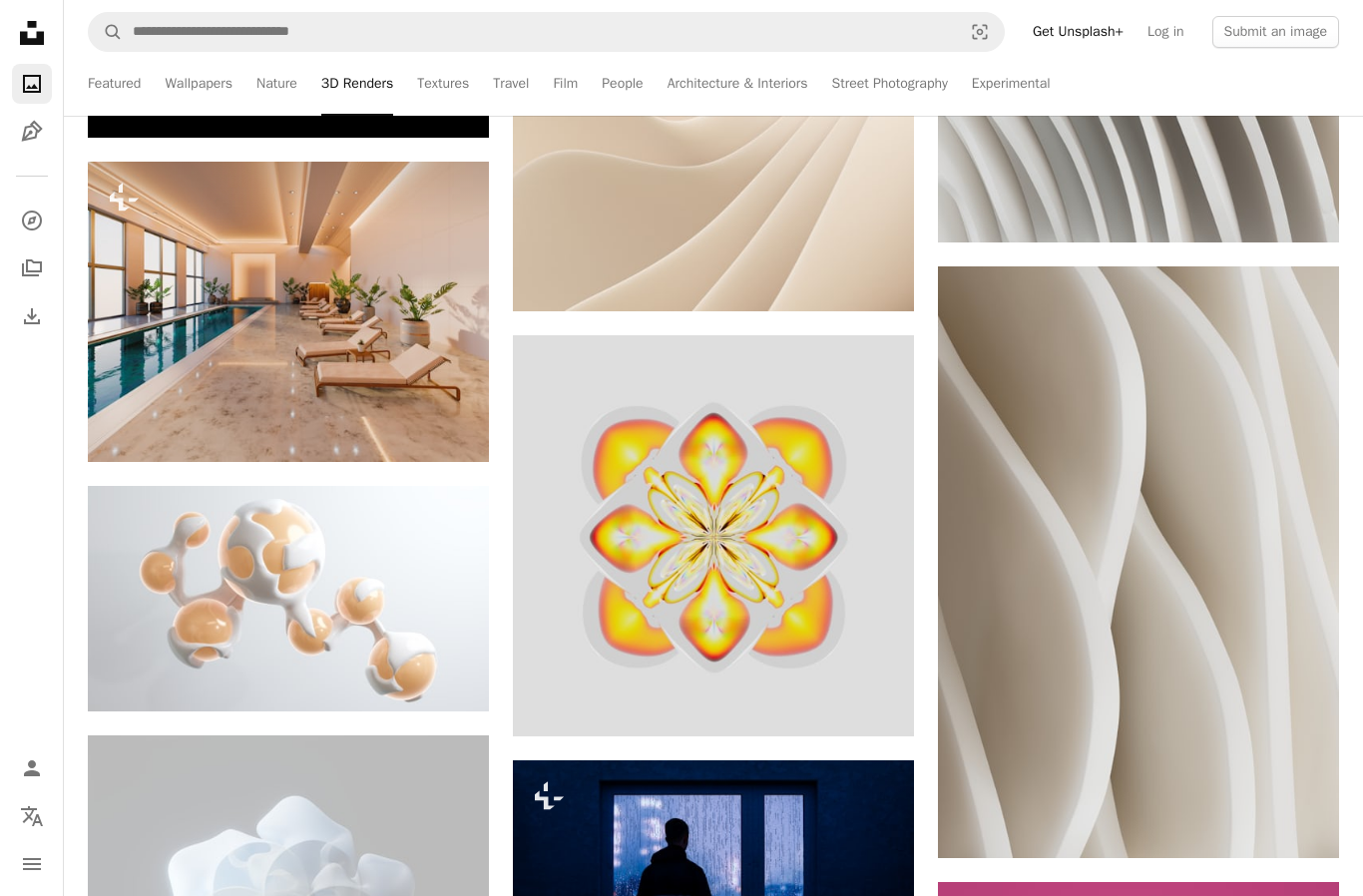 click at bounding box center [288, 312] 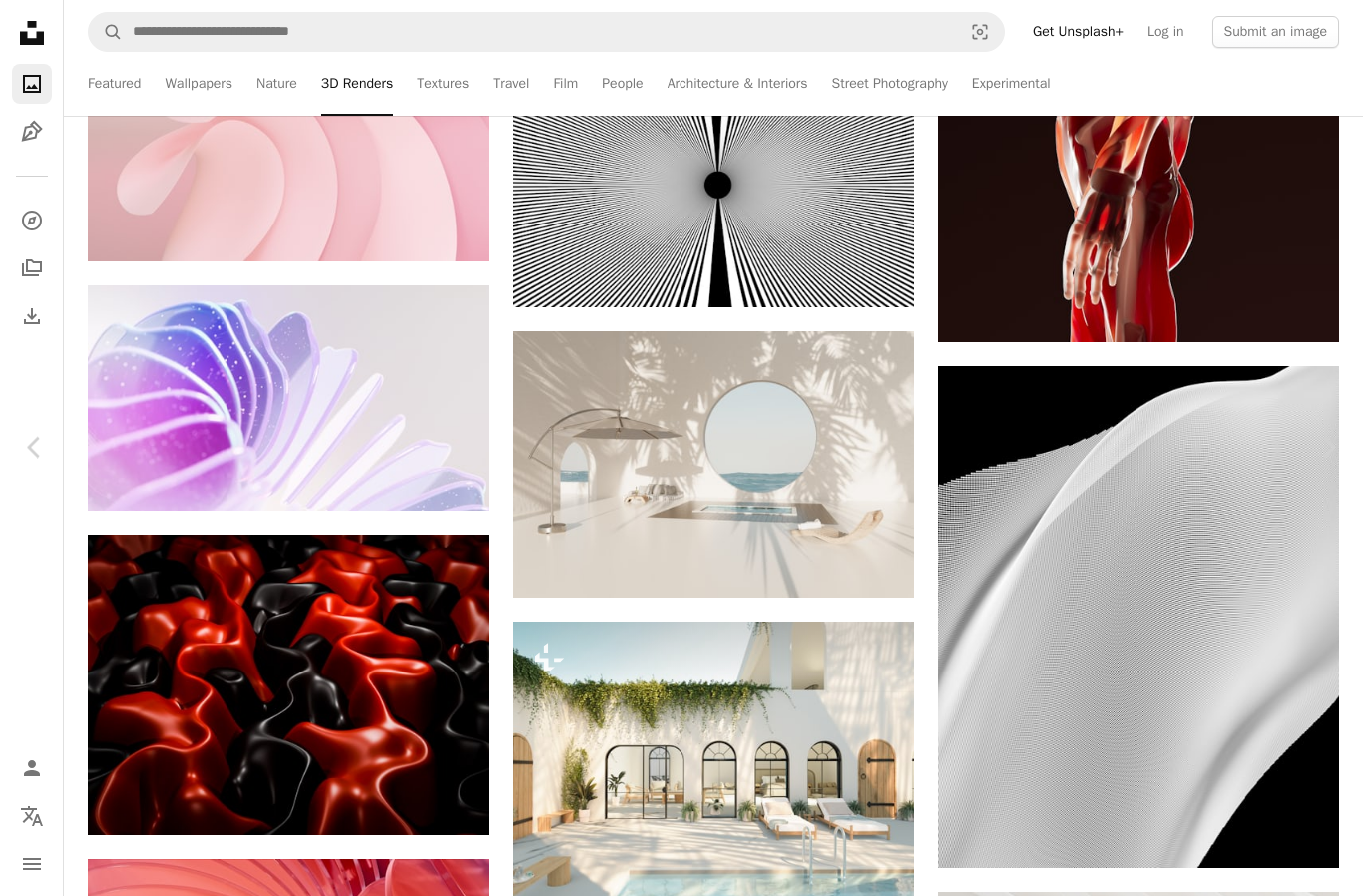 scroll, scrollTop: 13842, scrollLeft: 0, axis: vertical 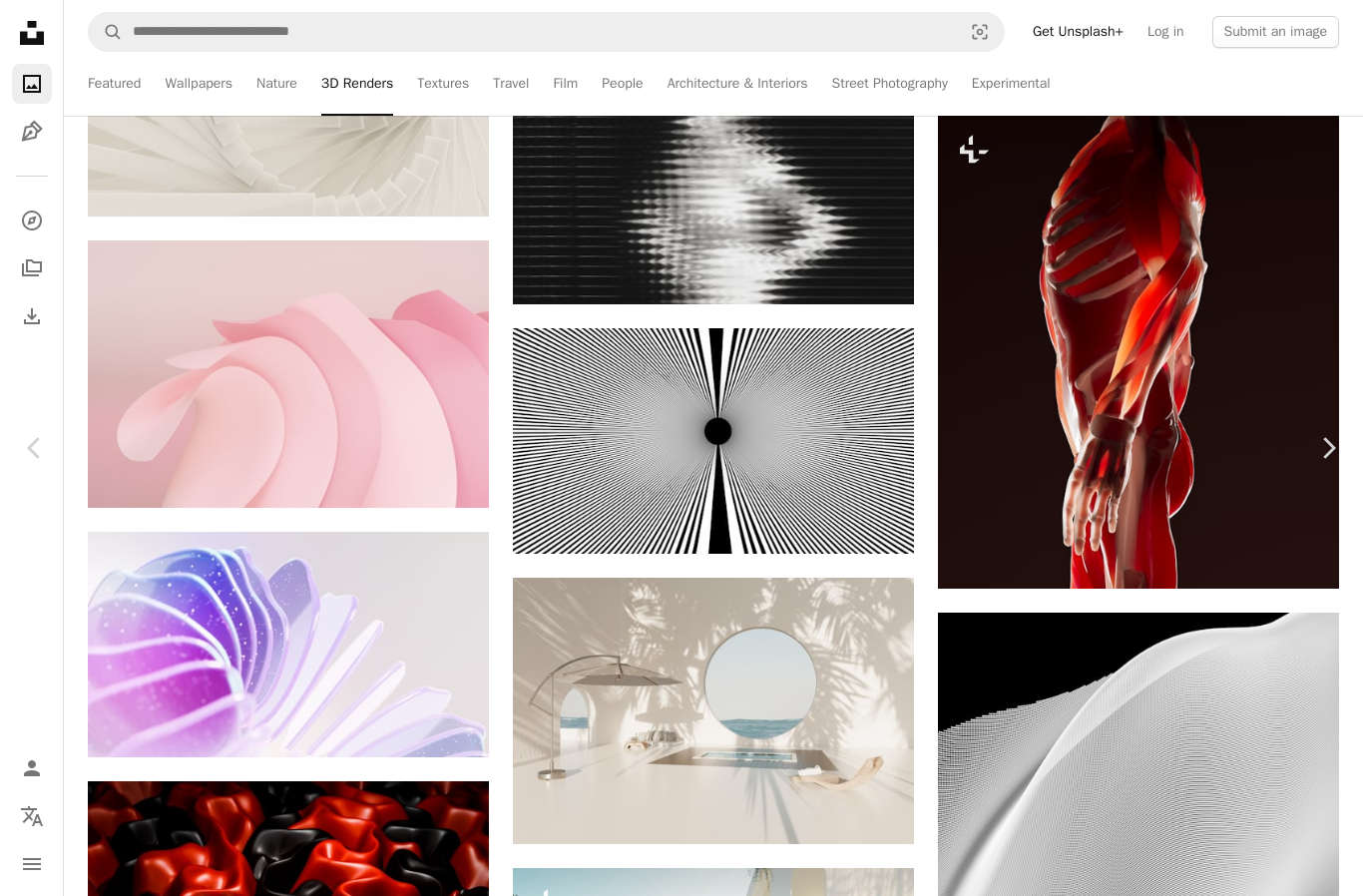 click on "An X shape" at bounding box center (20, 20) 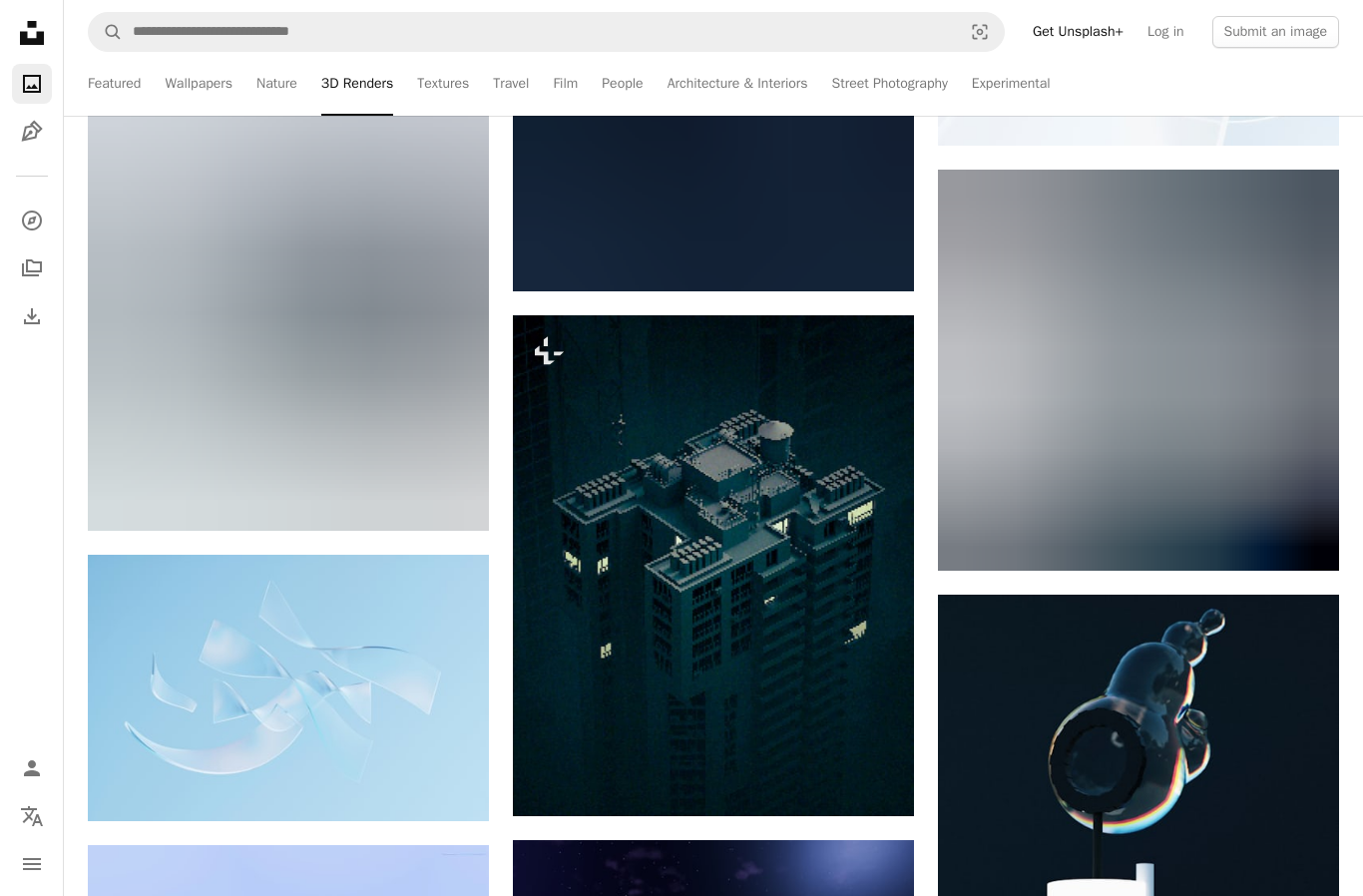 scroll, scrollTop: 53410, scrollLeft: 0, axis: vertical 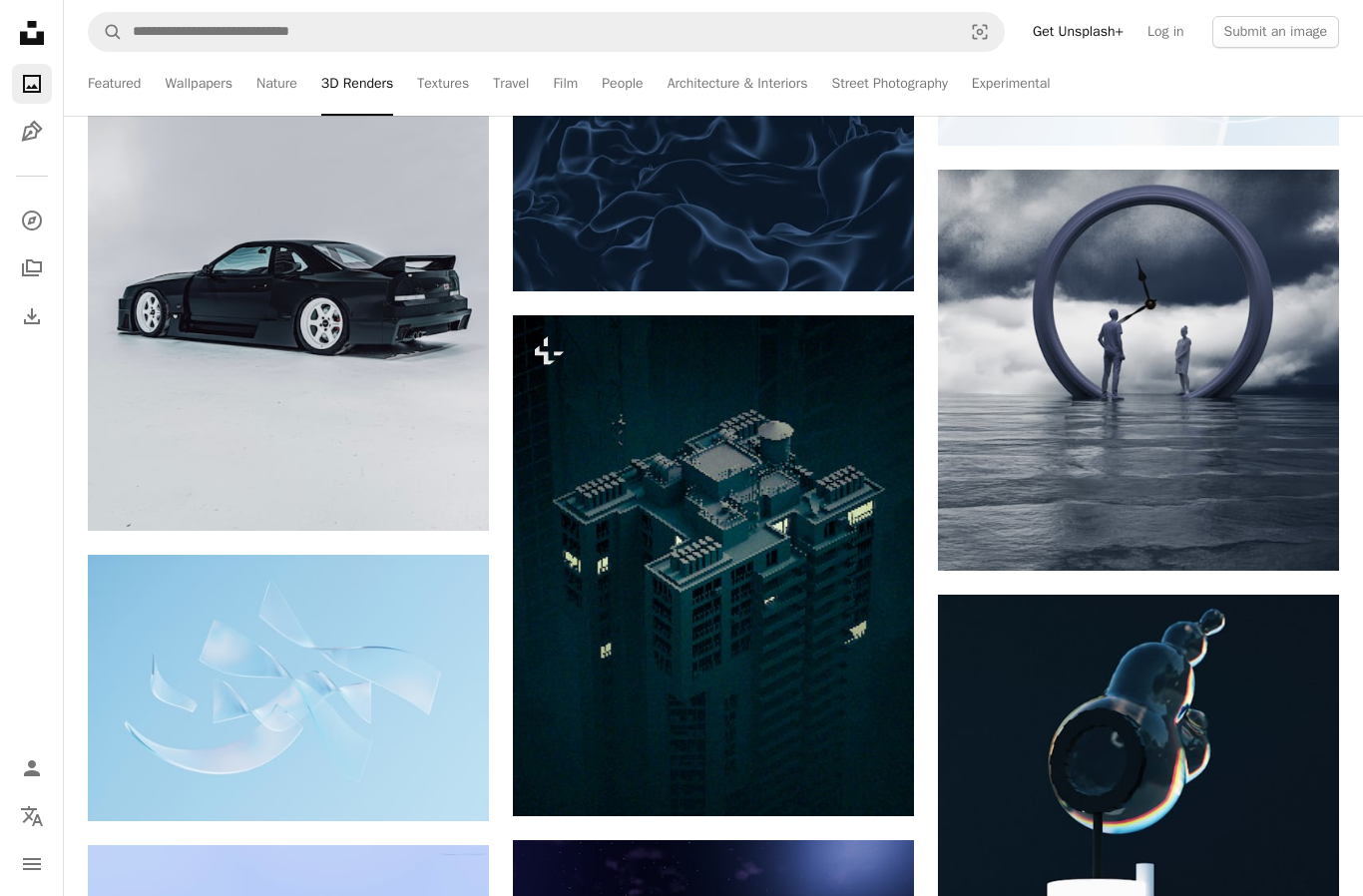 click on "Arrow pointing down" 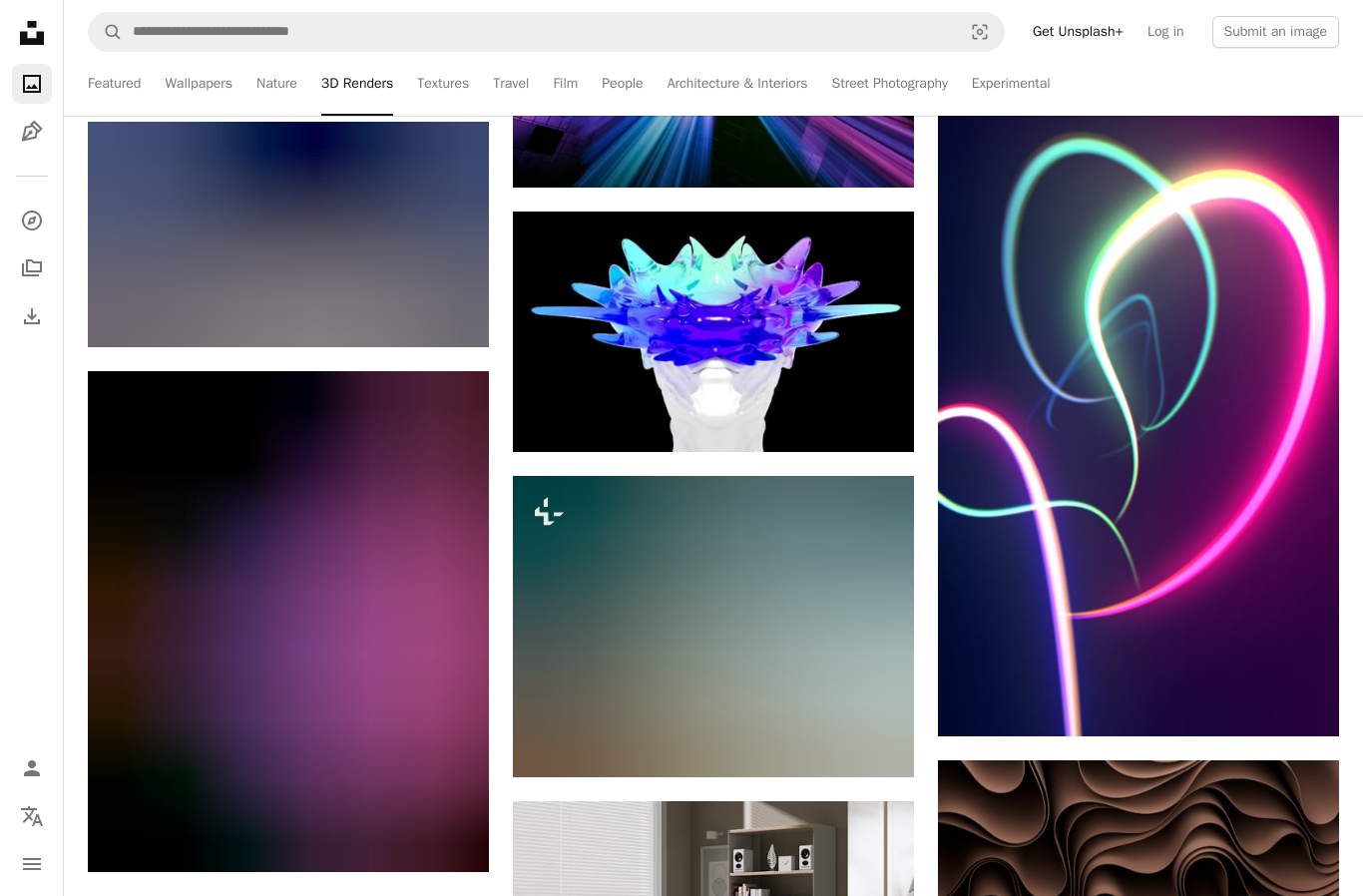 scroll, scrollTop: 72879, scrollLeft: 0, axis: vertical 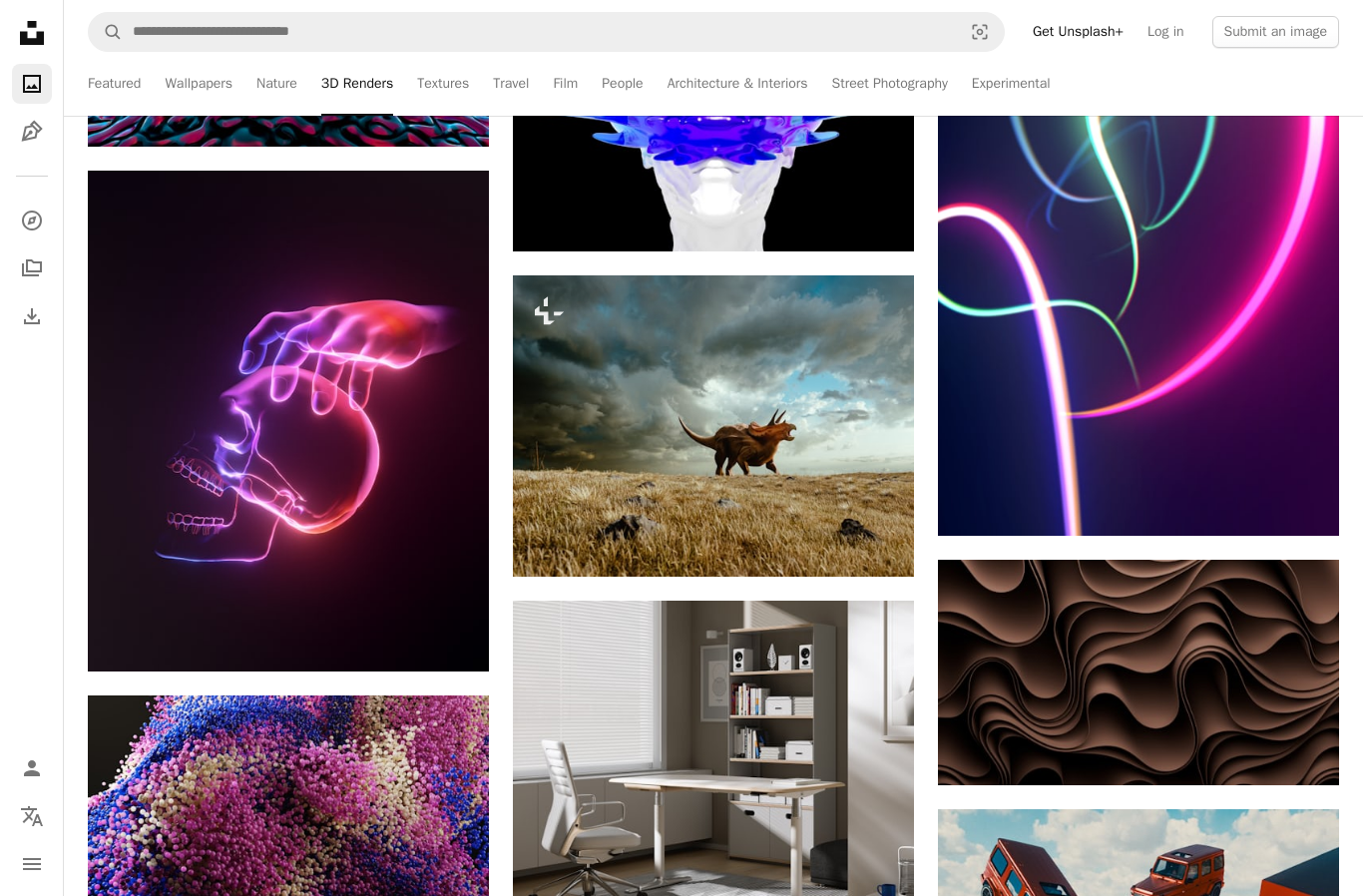 click on "A lock Download" at bounding box center (843, 541) 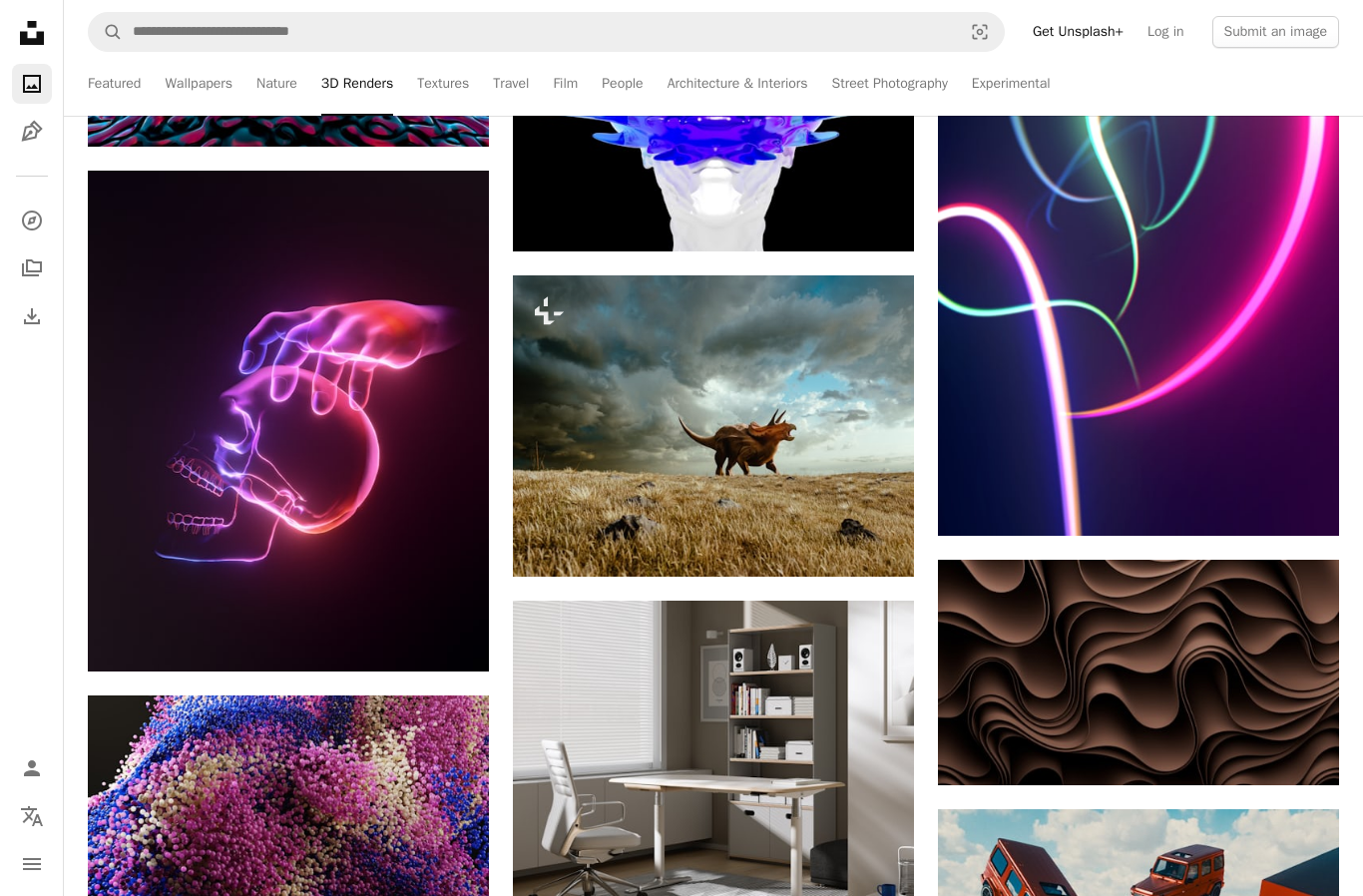 click on "An X shape Premium, ready to use images. Get unlimited access. A plus sign Members-only content added monthly A plus sign Unlimited royalty-free downloads A plus sign Illustrations  New A plus sign Enhanced legal protections yearly 62%  off monthly $16   $6 USD per month * Get  Unsplash+ * When paid annually, billed upfront  $72 Taxes where applicable. Renews automatically. Cancel anytime." at bounding box center (682, 3965) 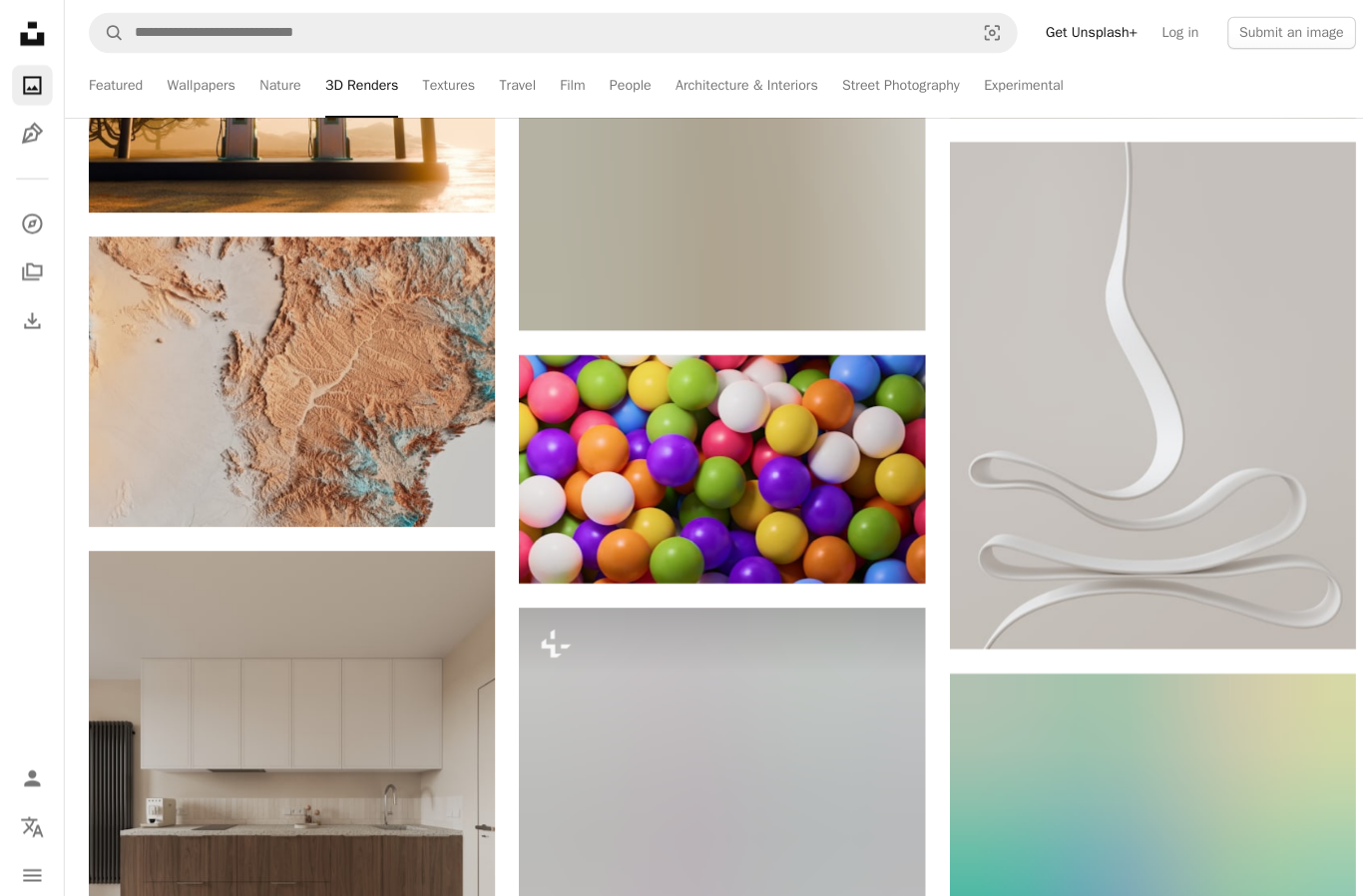 scroll, scrollTop: 74385, scrollLeft: 0, axis: vertical 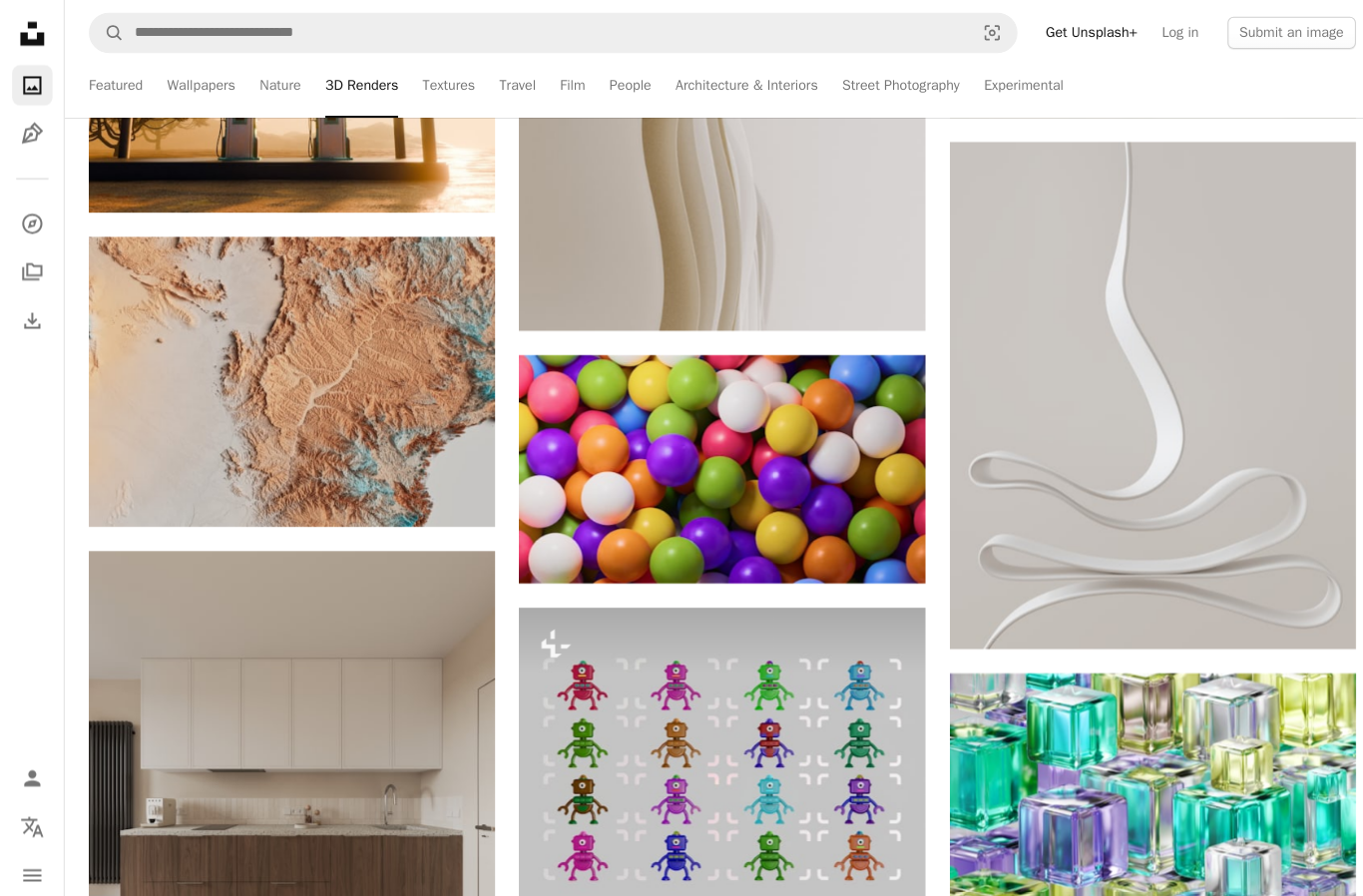 click on "Arrow pointing down" 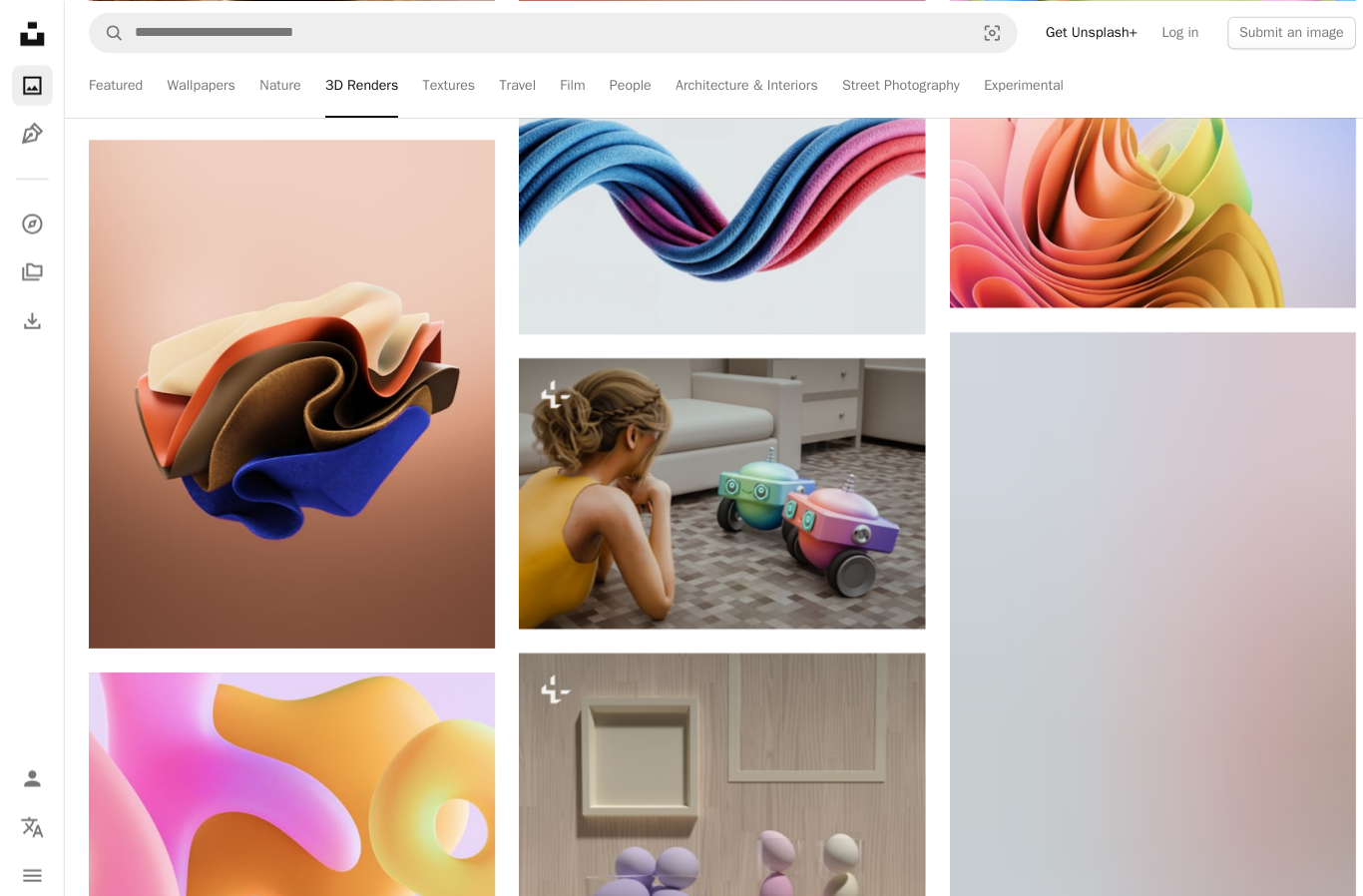 scroll, scrollTop: 81208, scrollLeft: 0, axis: vertical 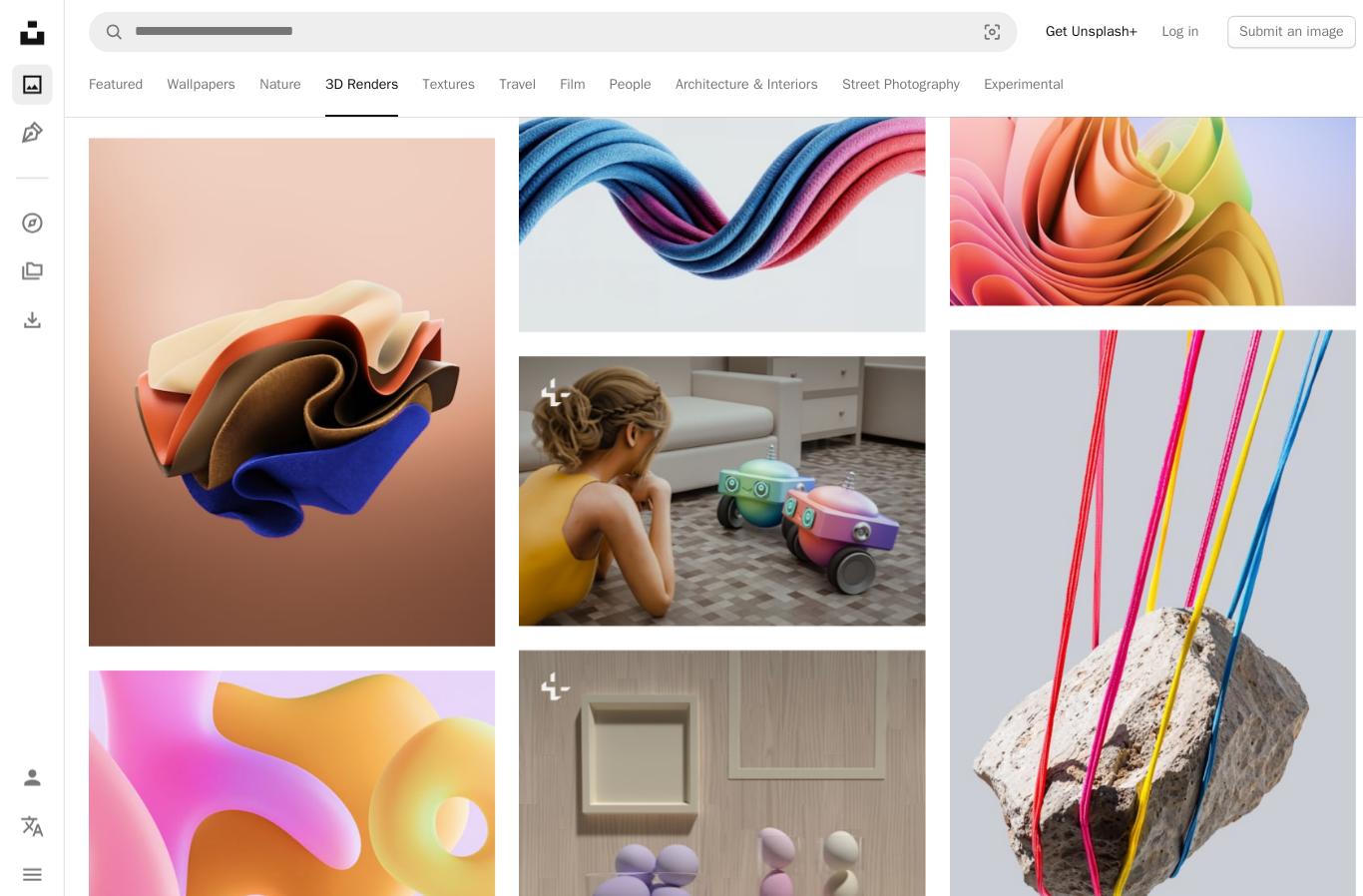 click on "A lock Download" at bounding box center (843, 583) 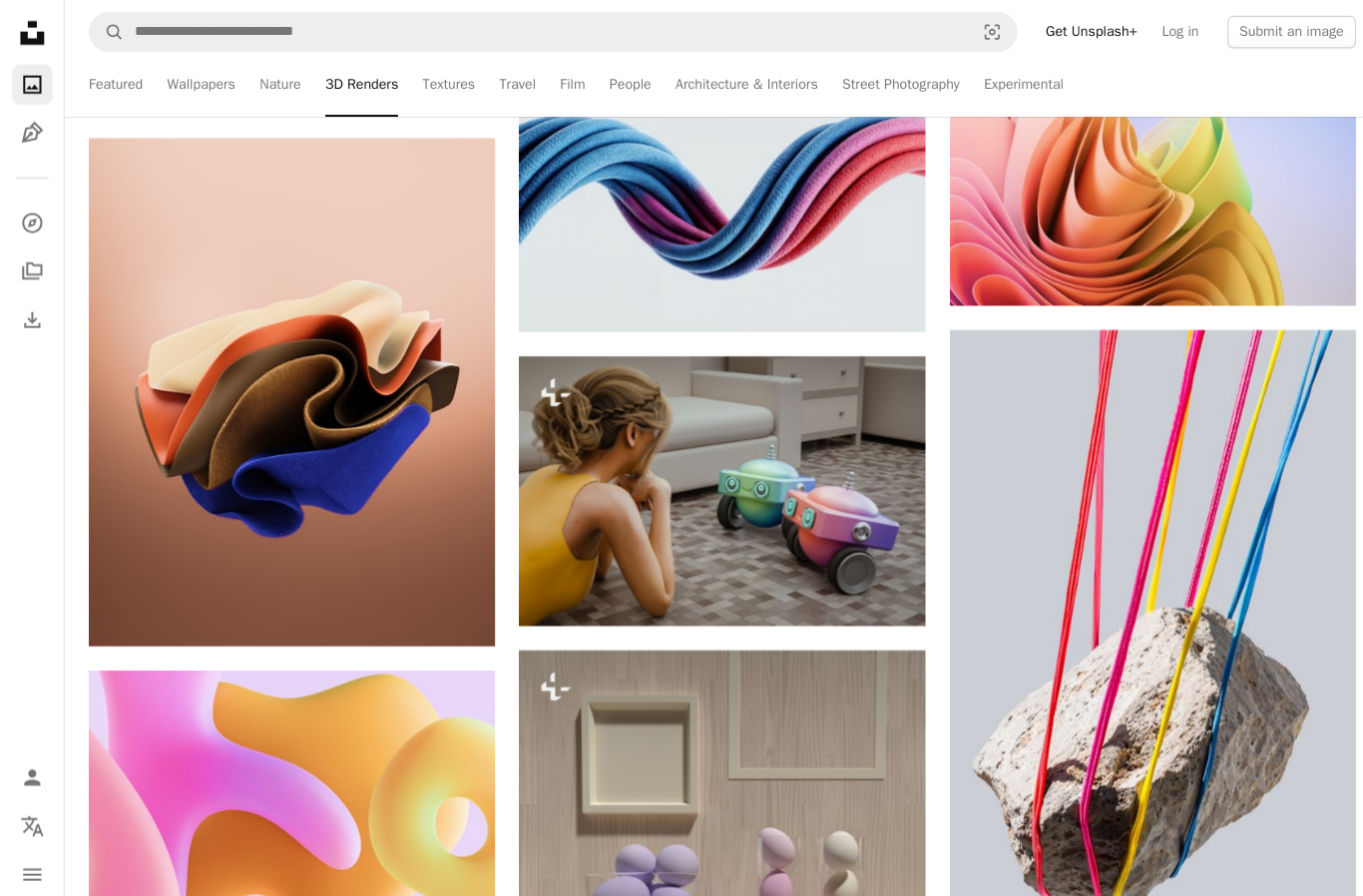 click on "An X shape Premium, ready to use images. Get unlimited access. A plus sign Members-only content added monthly A plus sign Unlimited royalty-free downloads A plus sign Illustrations  New A plus sign Enhanced legal protections yearly 62%  off monthly $16   $6 USD per month * Get  Unsplash+ * When paid annually, billed upfront  $72 Taxes where applicable. Renews automatically. Cancel anytime." at bounding box center [682, 3590] 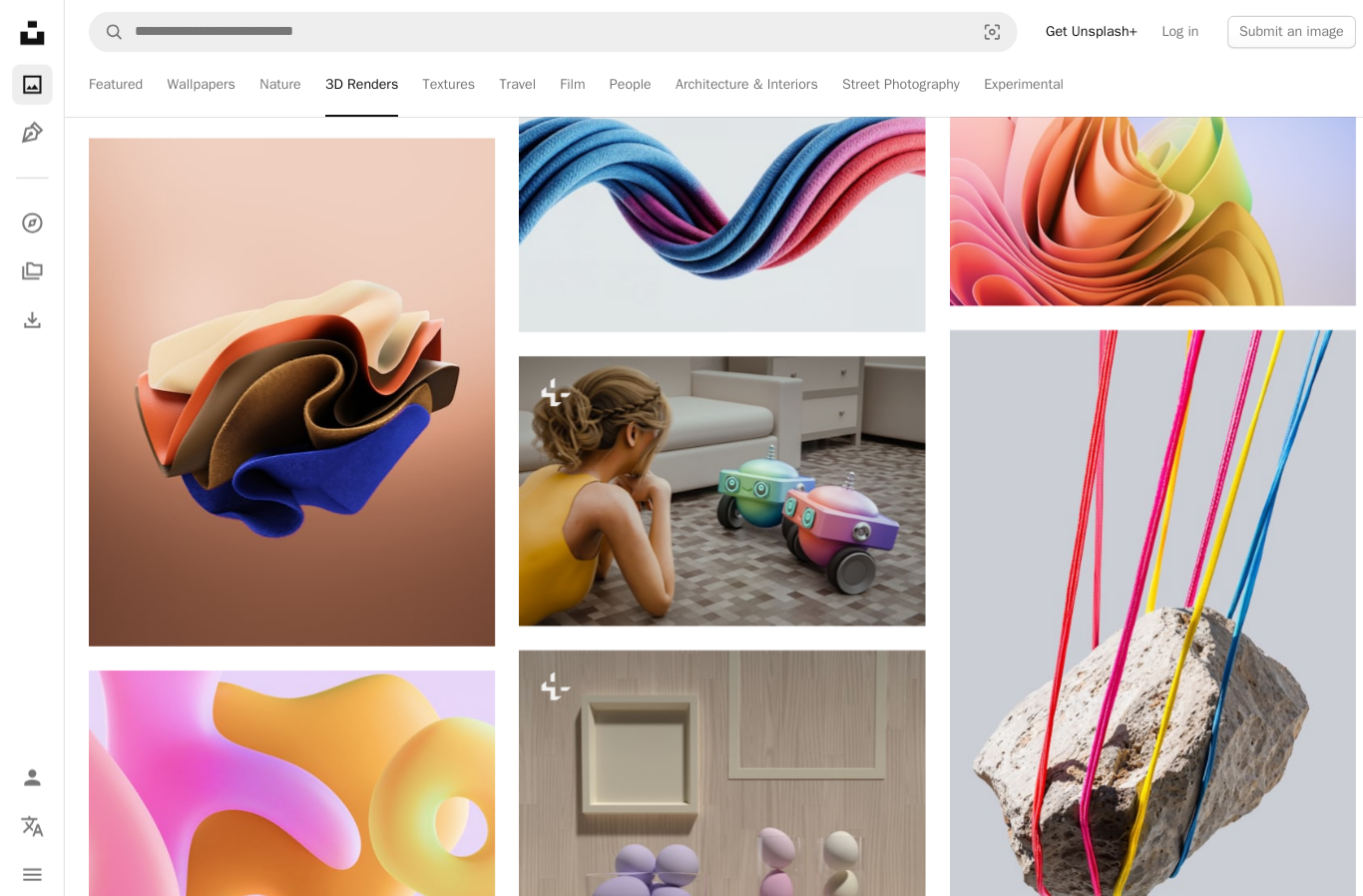 scroll, scrollTop: 81207, scrollLeft: 0, axis: vertical 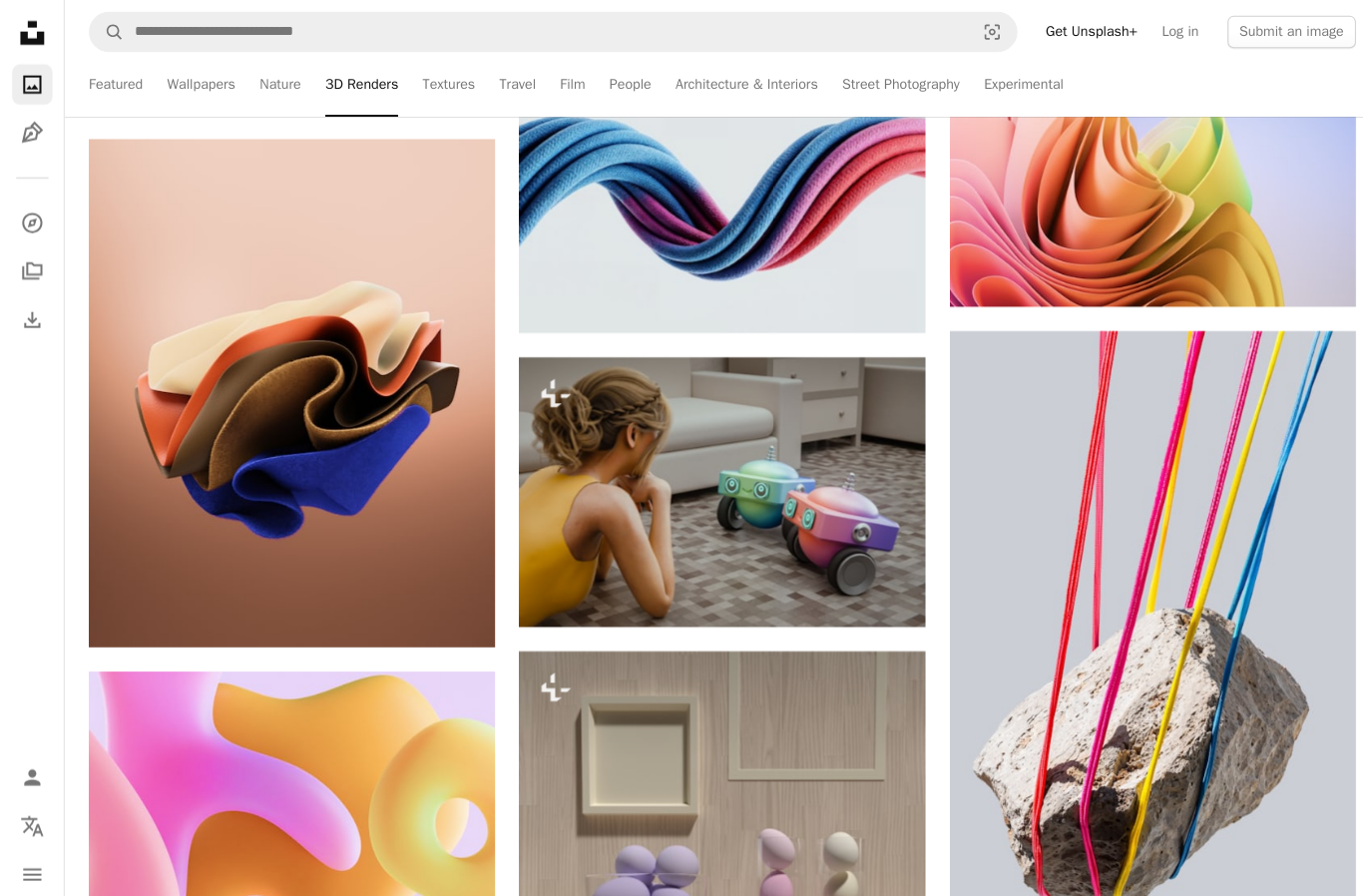 click at bounding box center [713, 487] 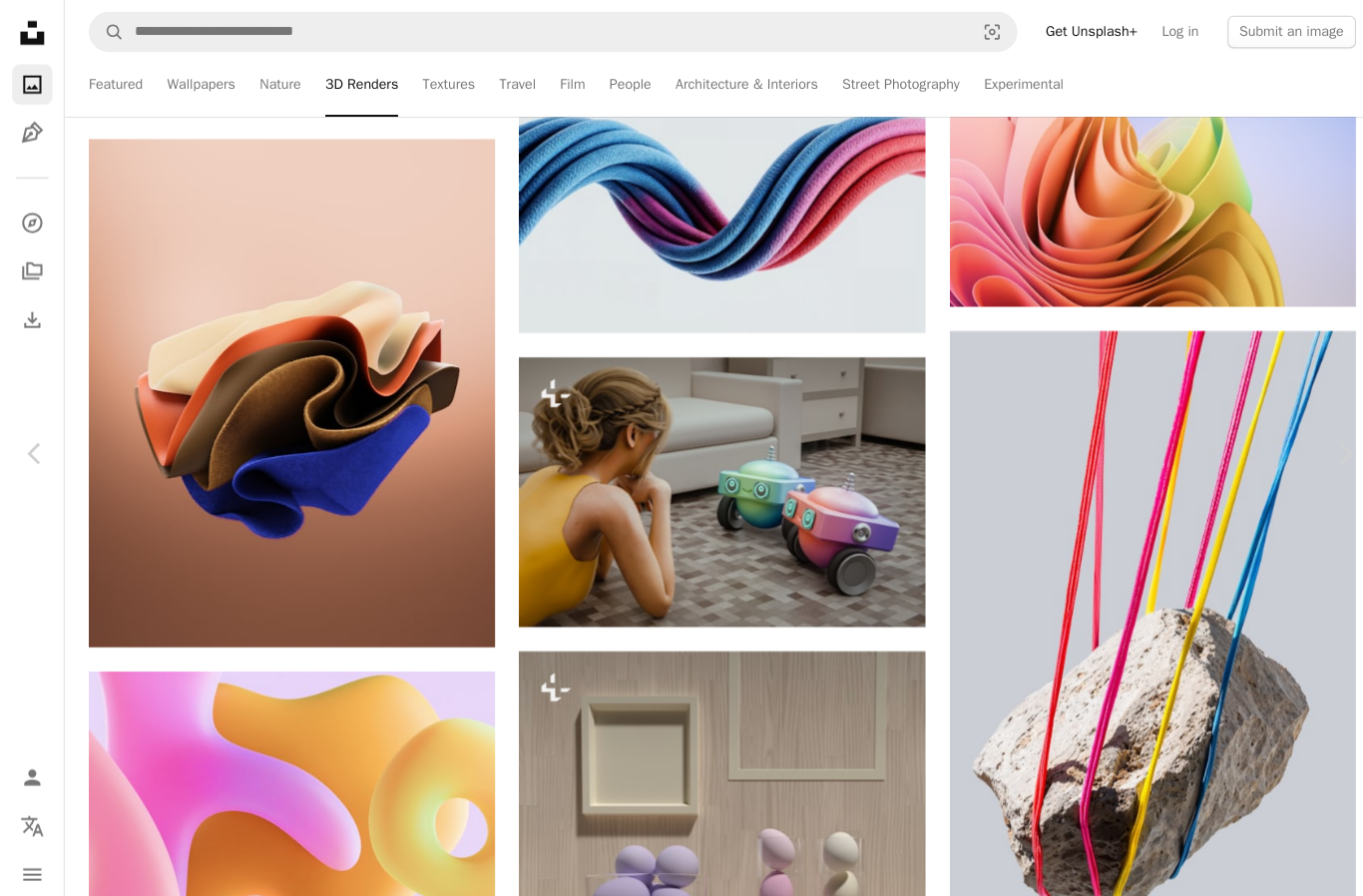 click on "An X shape" at bounding box center [20, 20] 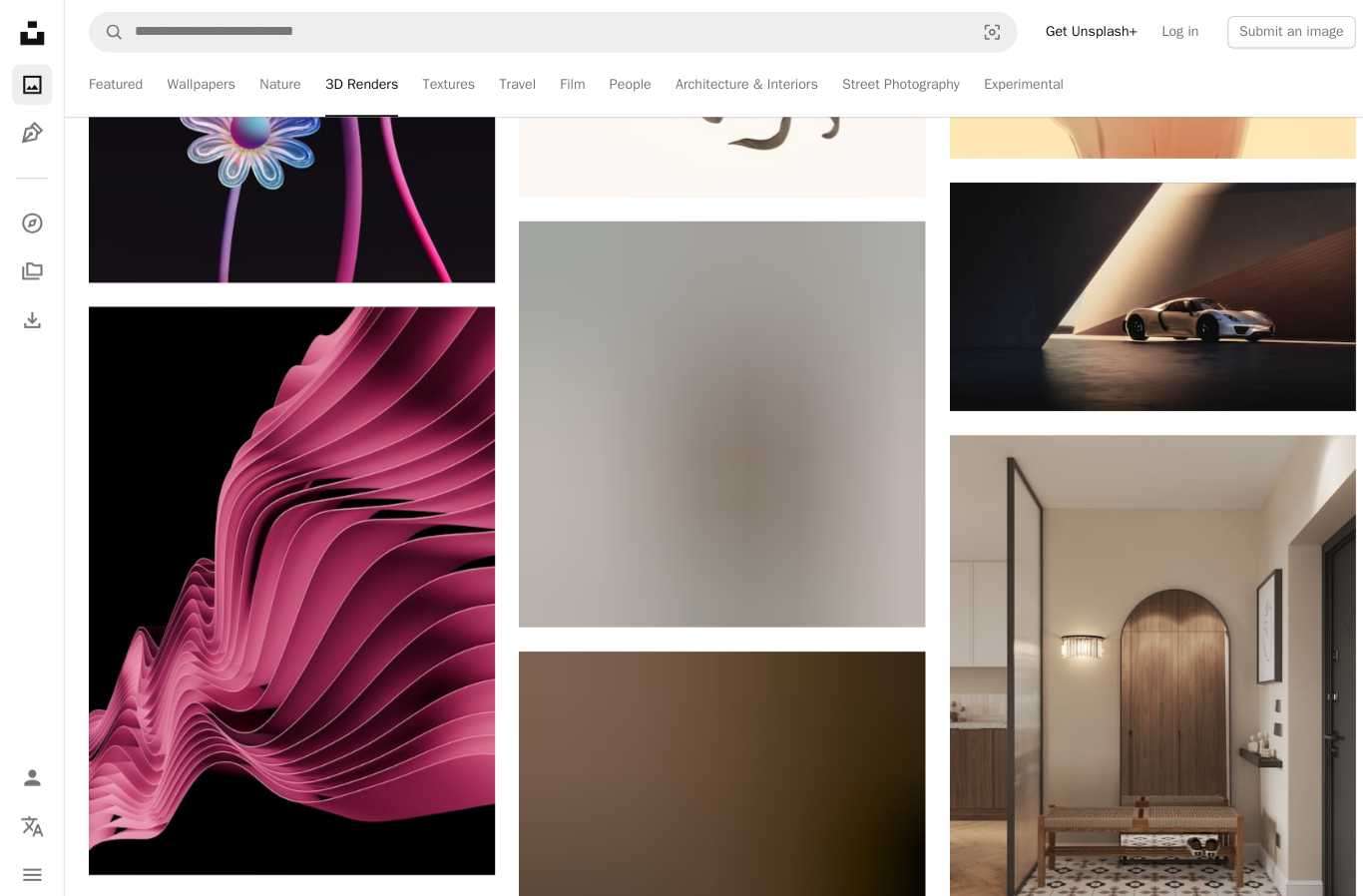 scroll, scrollTop: 122870, scrollLeft: 0, axis: vertical 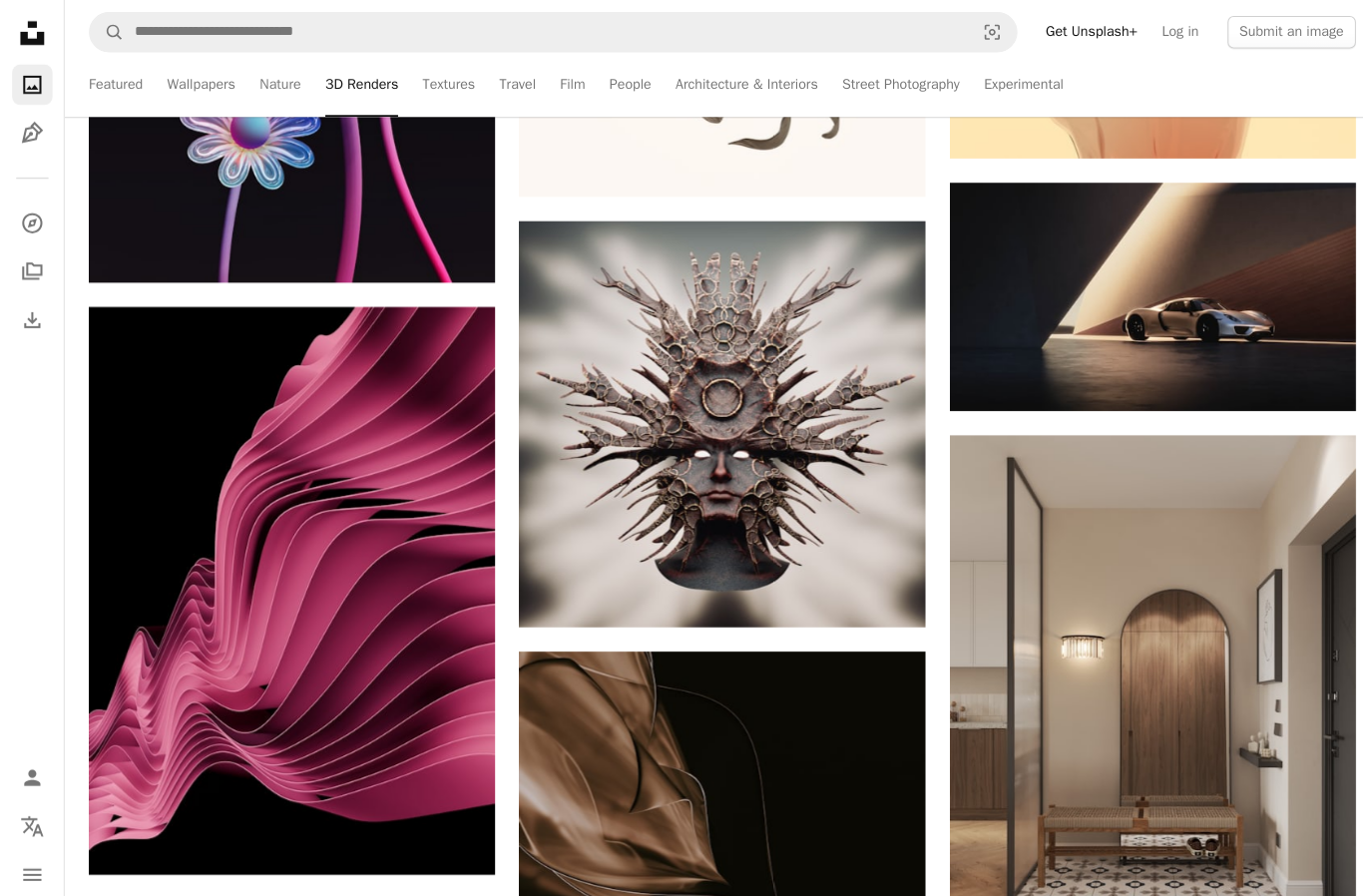 click on "Arrow pointing down" at bounding box center (1299, 370) 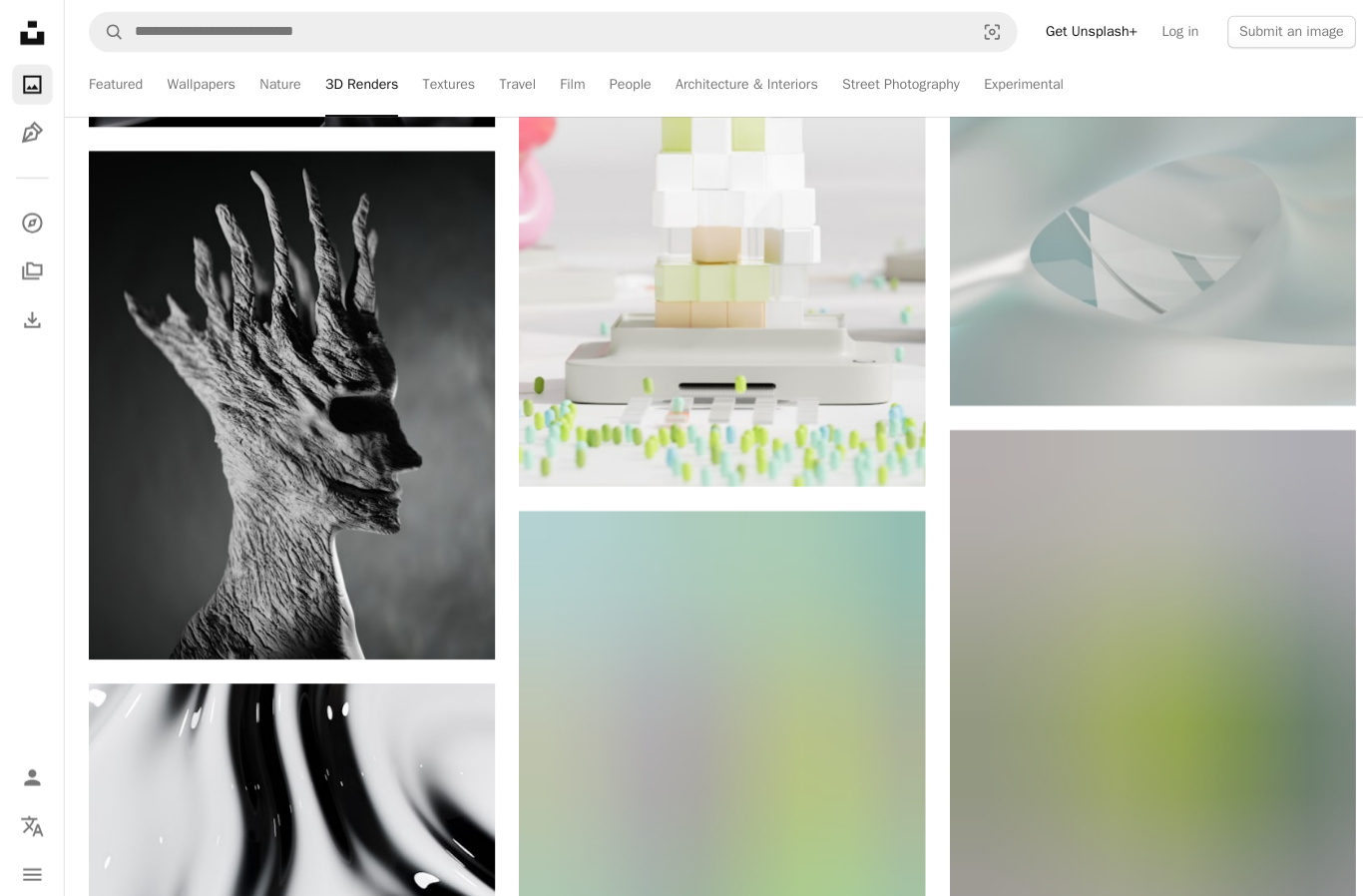scroll, scrollTop: 140863, scrollLeft: 0, axis: vertical 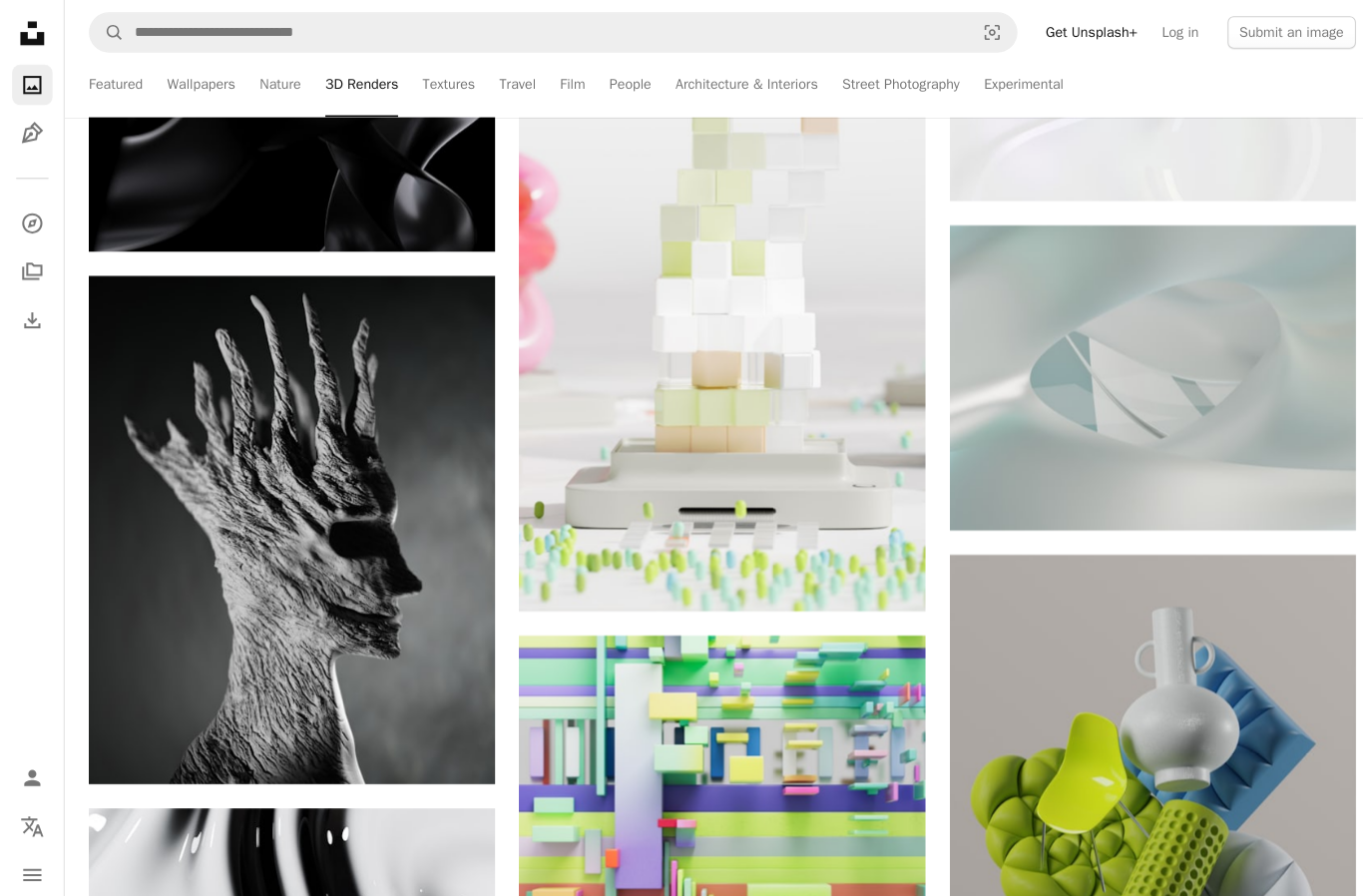 click at bounding box center [456, 774] 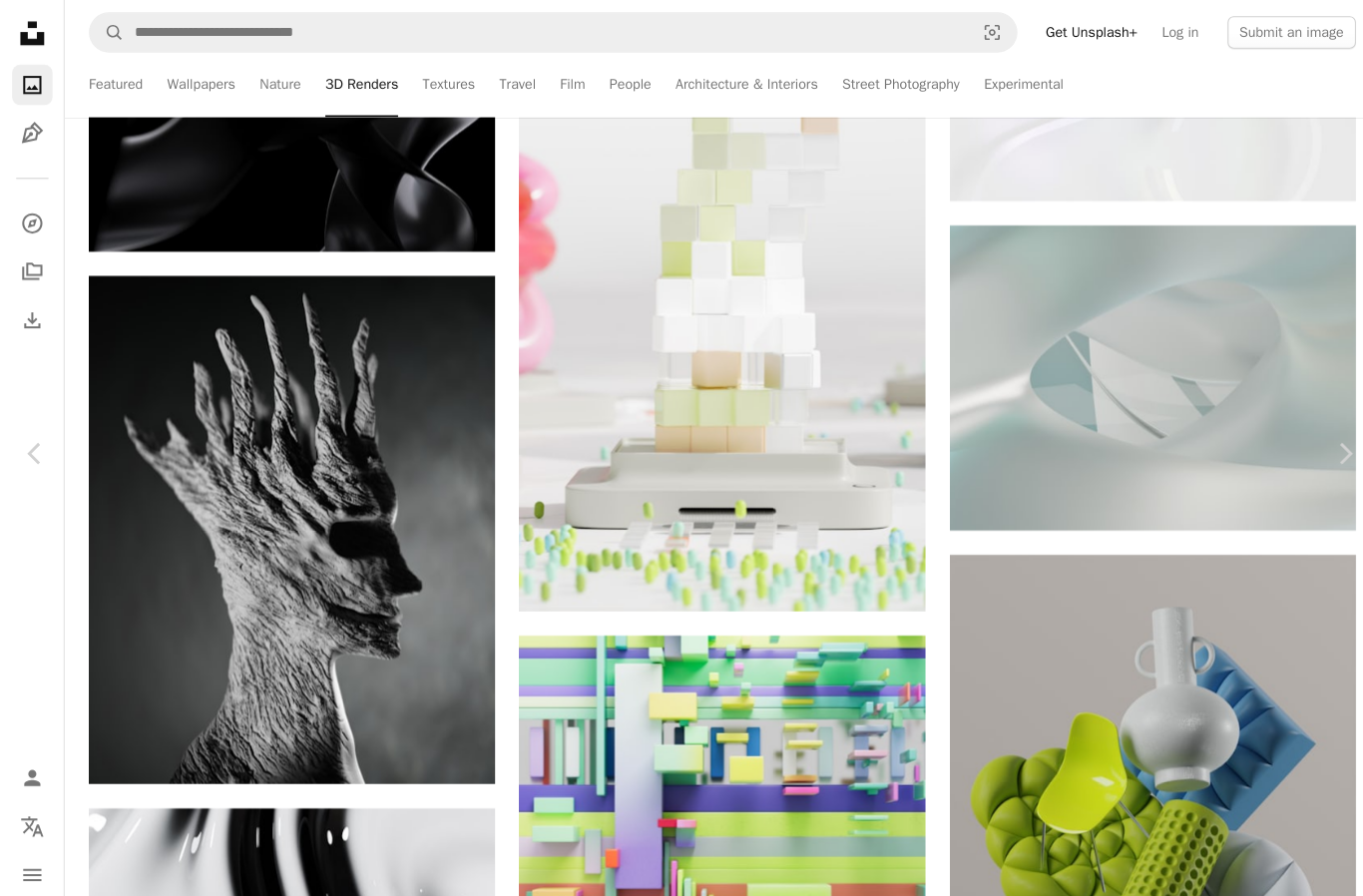 click on "Chevron down" 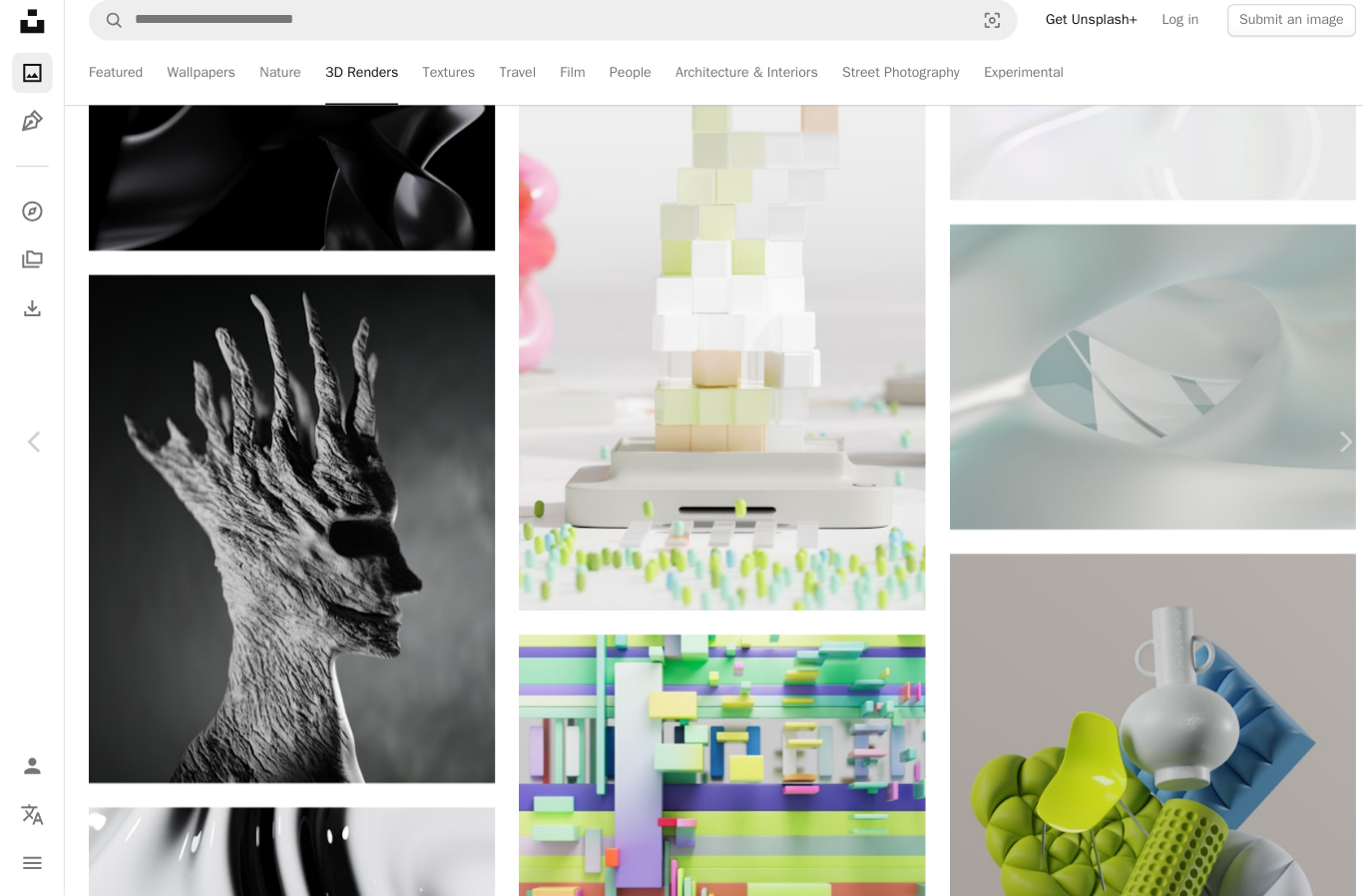 click on "An X shape" at bounding box center [20, 20] 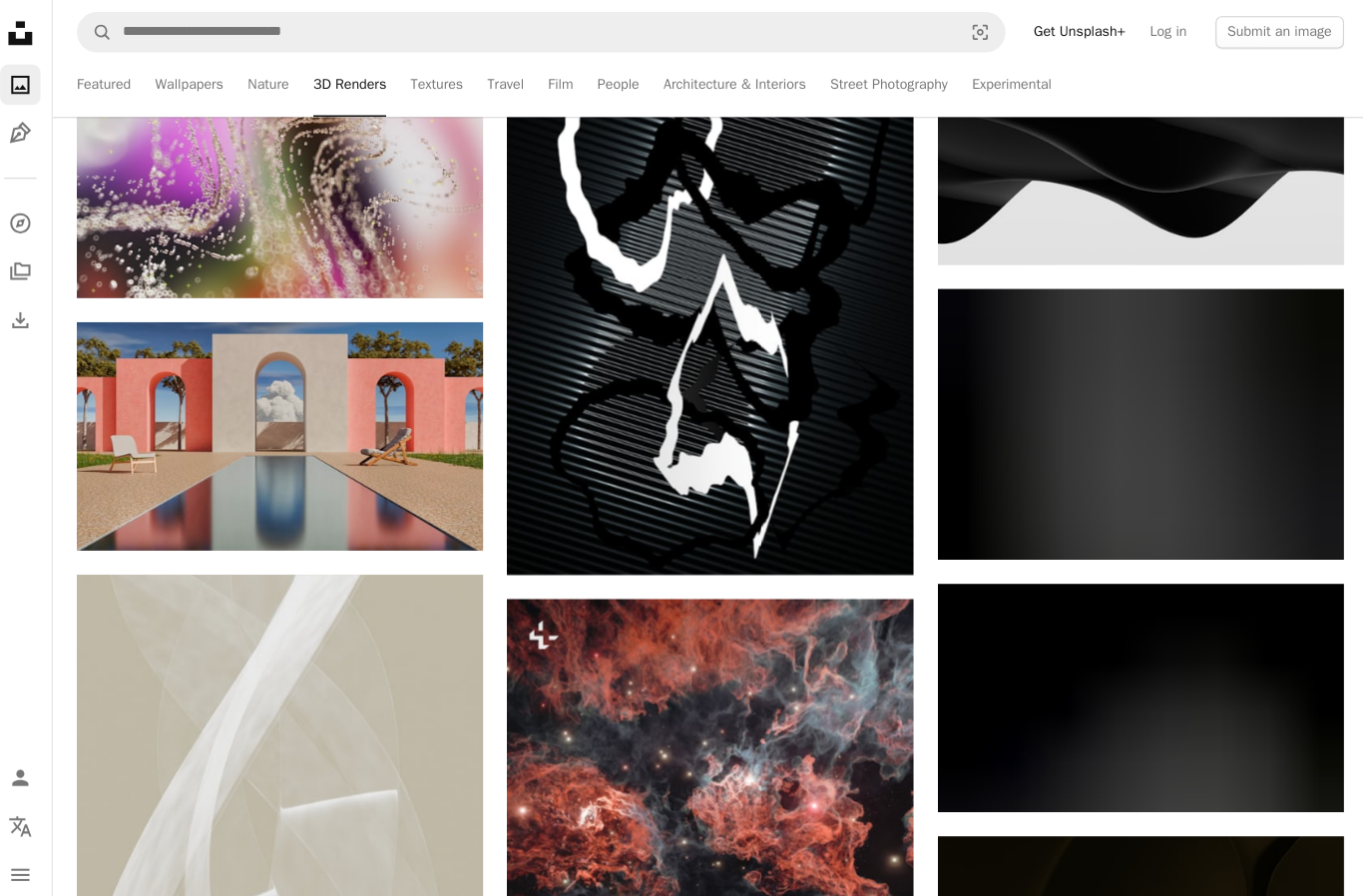 scroll, scrollTop: 163969, scrollLeft: 0, axis: vertical 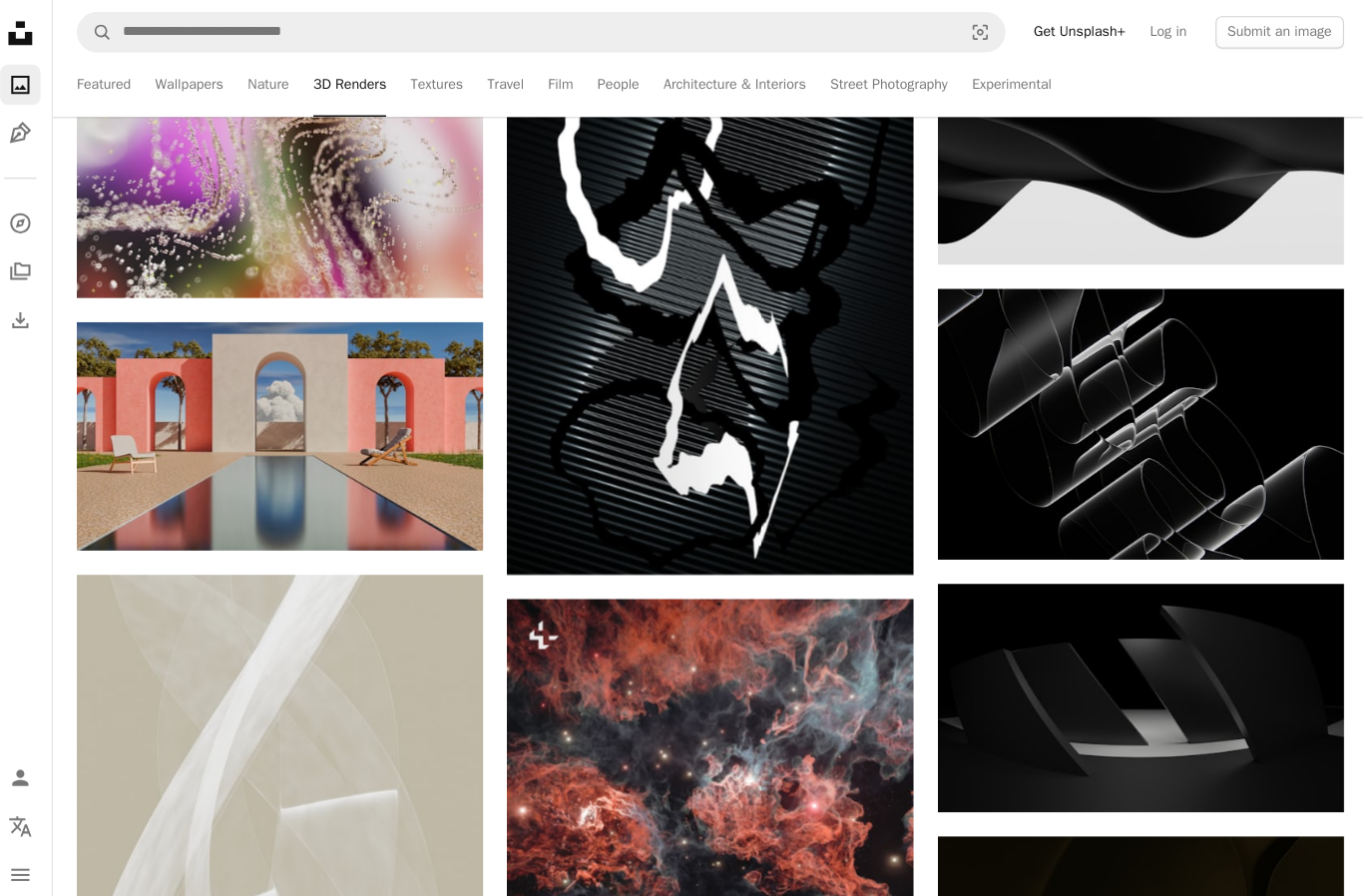 click 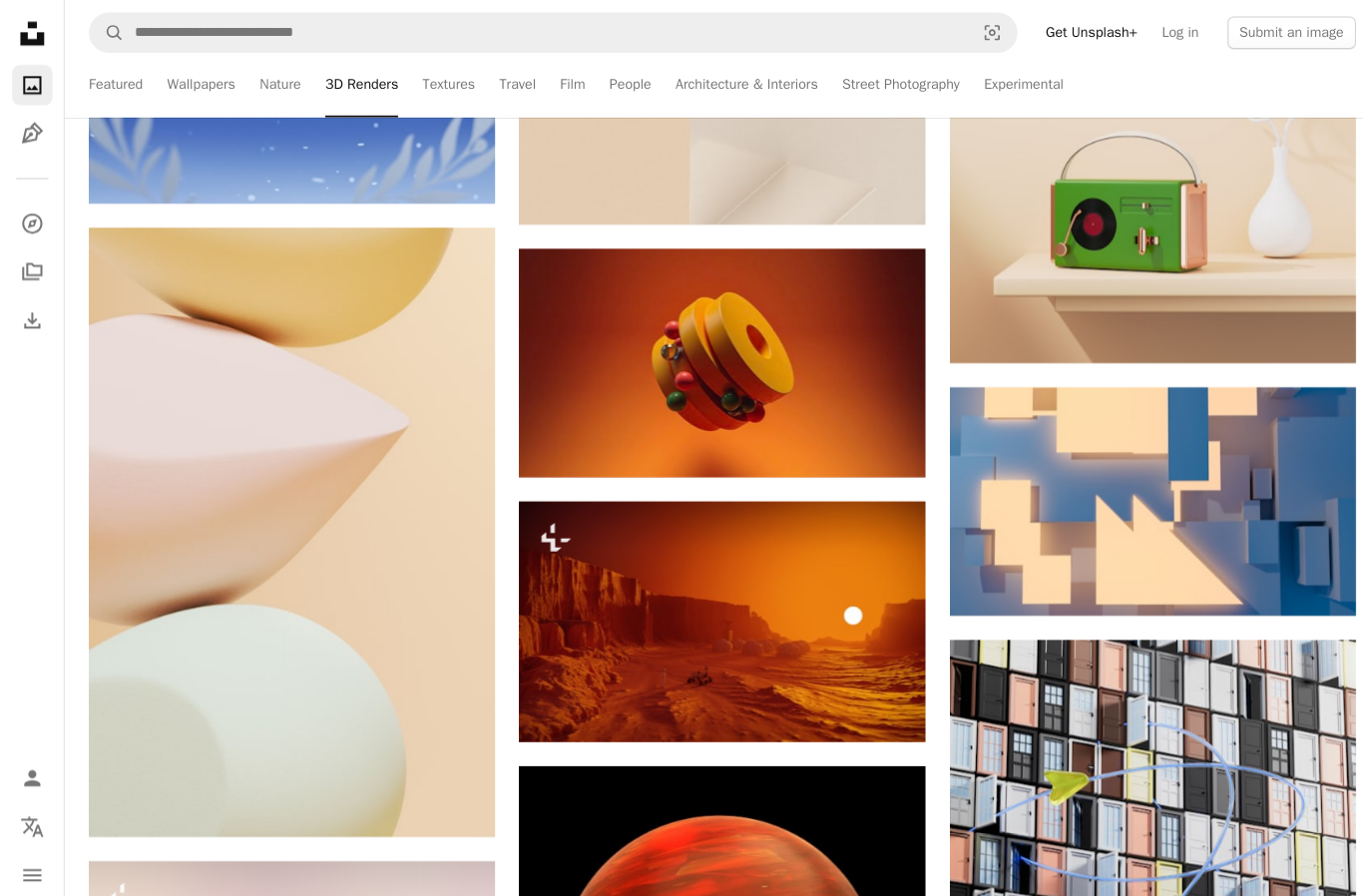 scroll, scrollTop: 170403, scrollLeft: 0, axis: vertical 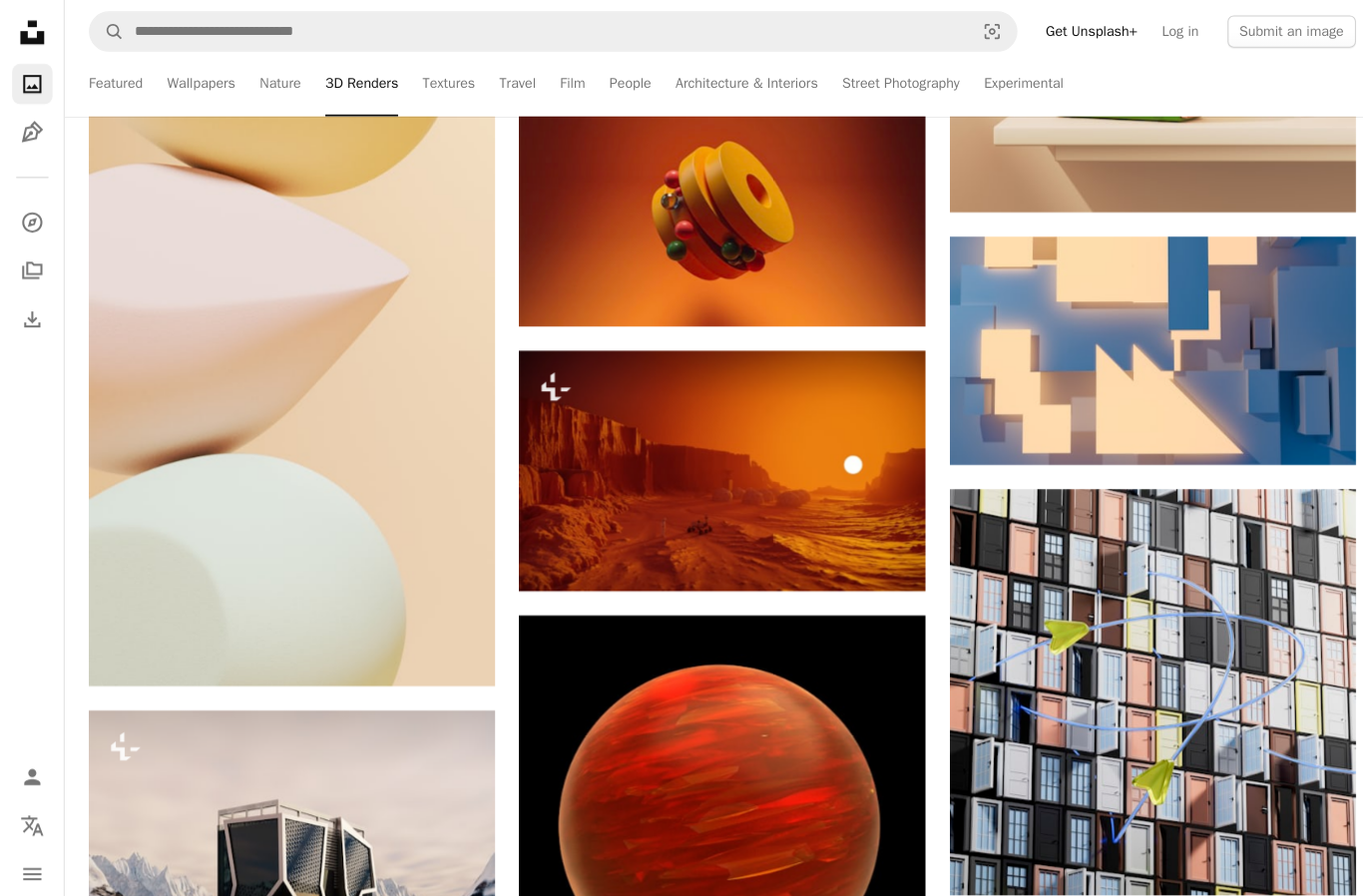 click on "A lock Download" at bounding box center (843, 549) 